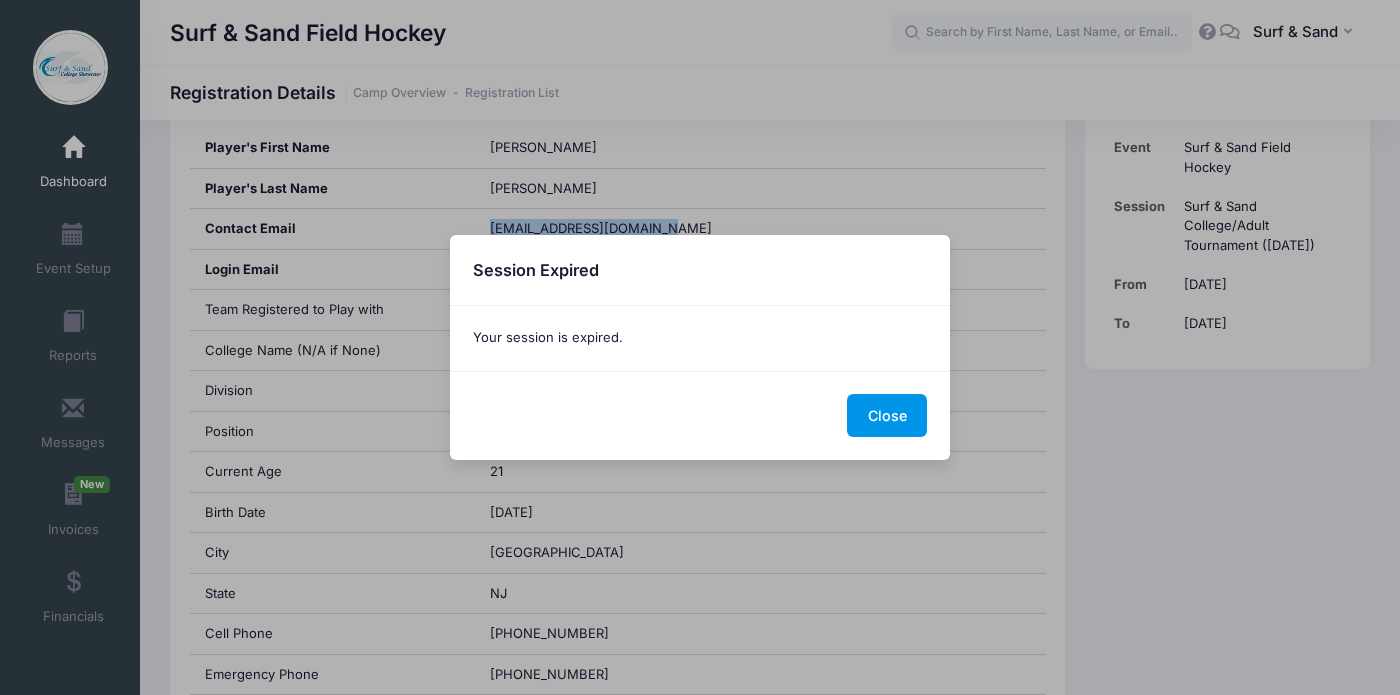 scroll, scrollTop: 417, scrollLeft: 0, axis: vertical 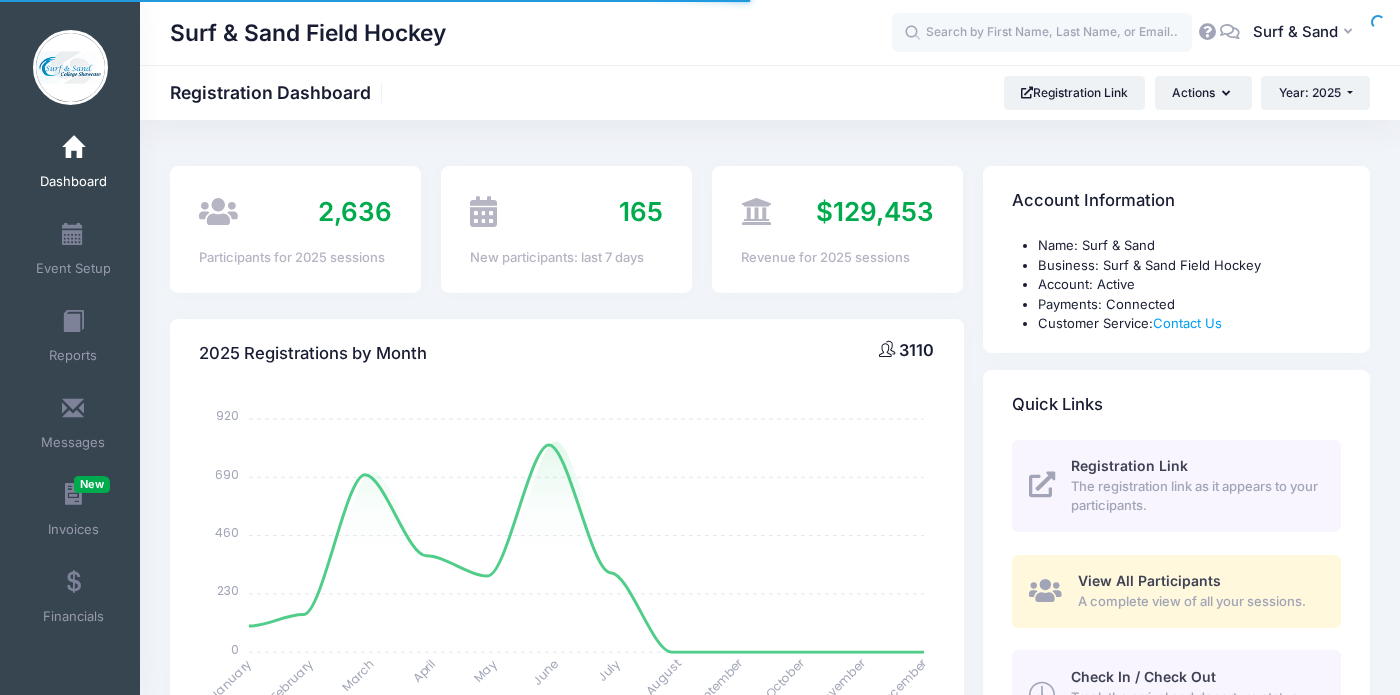 select 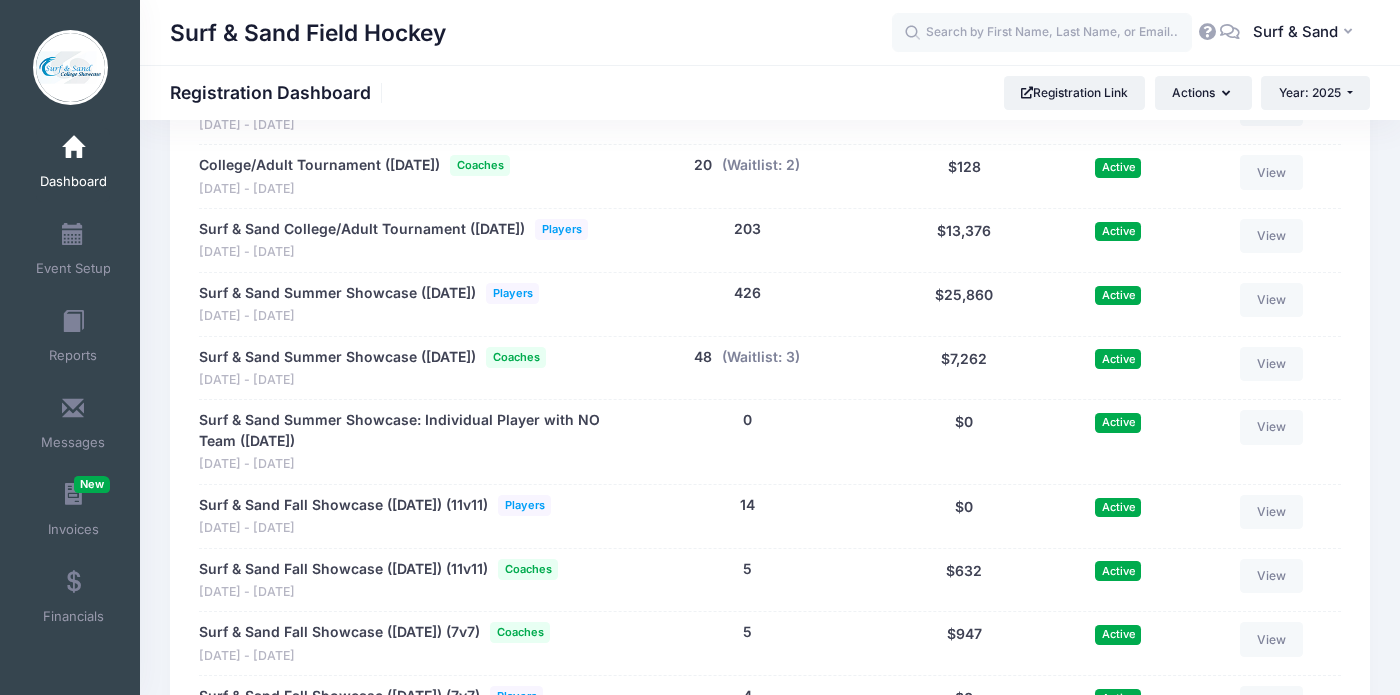 scroll, scrollTop: 3593, scrollLeft: 0, axis: vertical 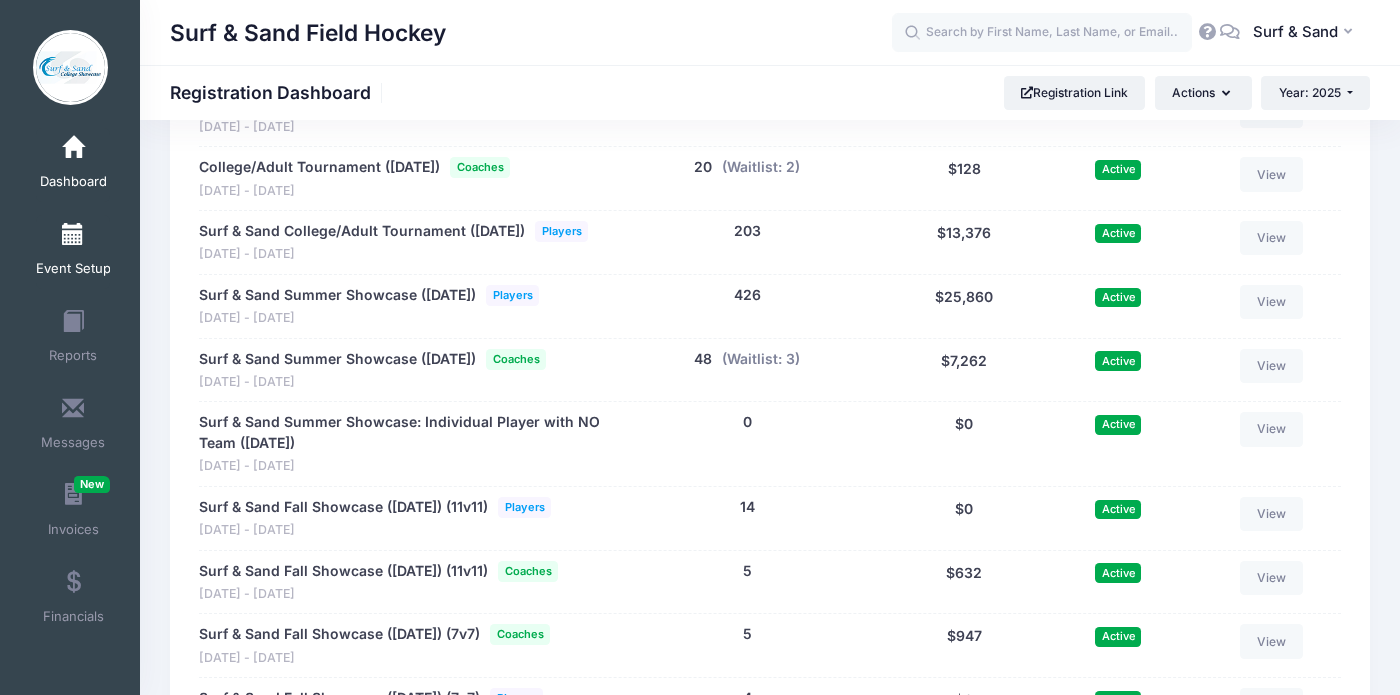 click on "Event Setup" at bounding box center [73, 269] 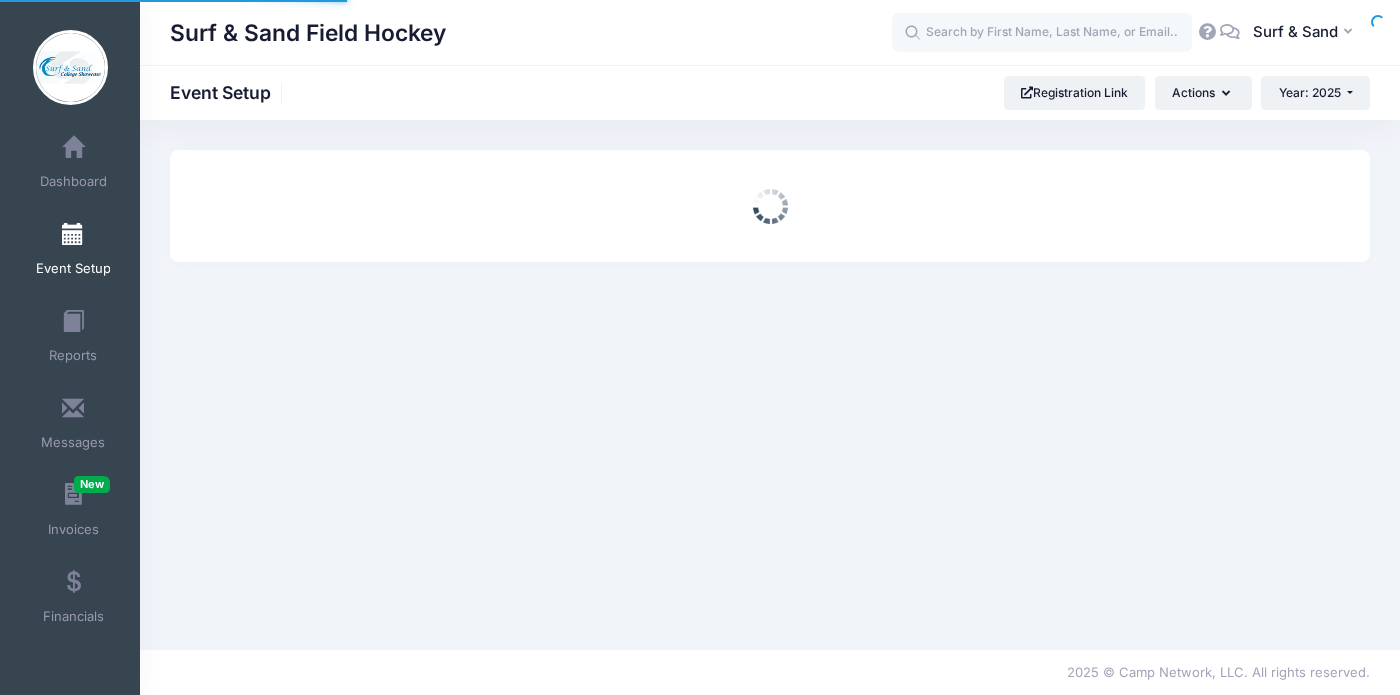 scroll, scrollTop: 0, scrollLeft: 0, axis: both 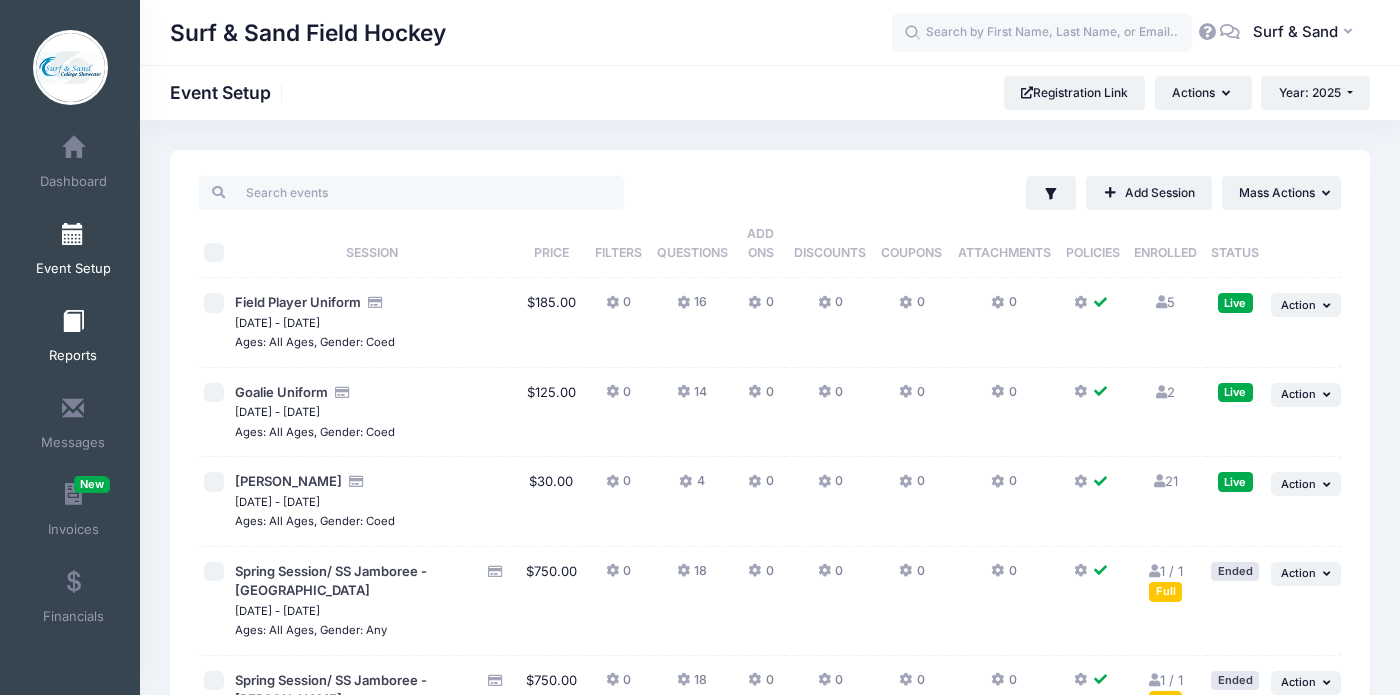 click at bounding box center [73, 322] 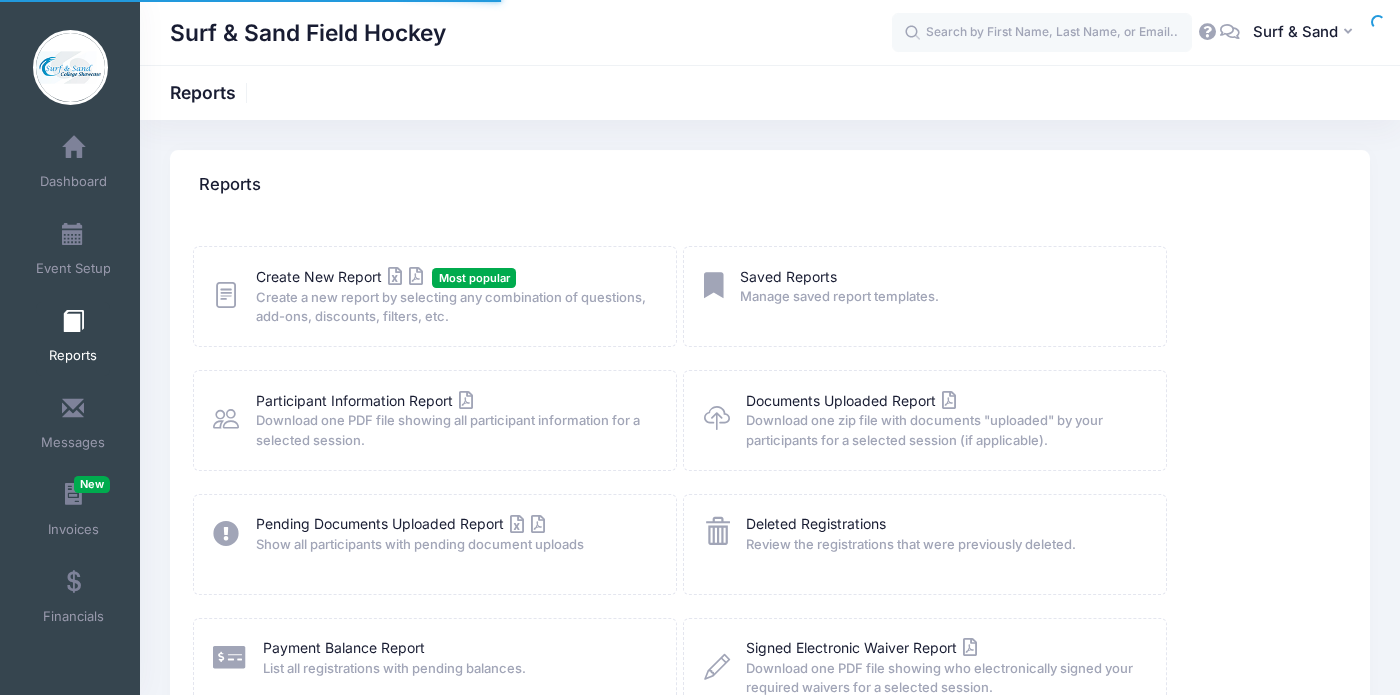 scroll, scrollTop: 0, scrollLeft: 0, axis: both 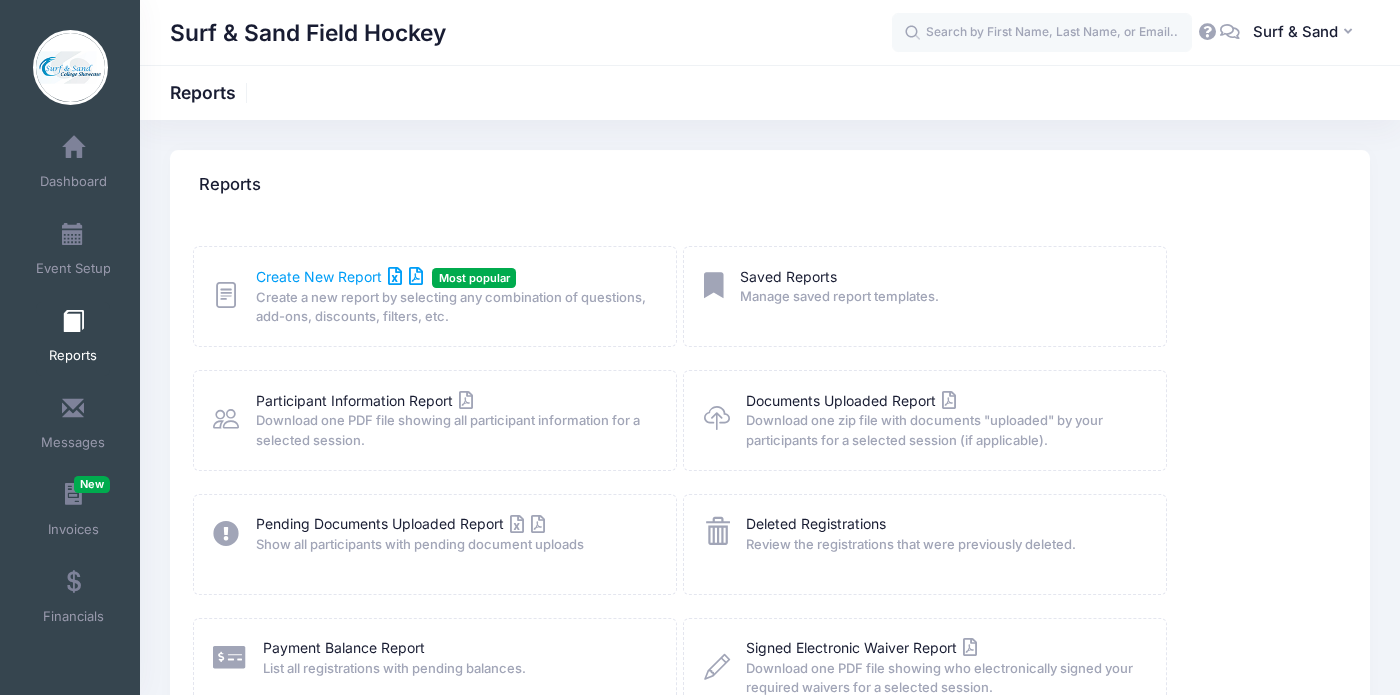 click on "Create New Report" at bounding box center [339, 276] 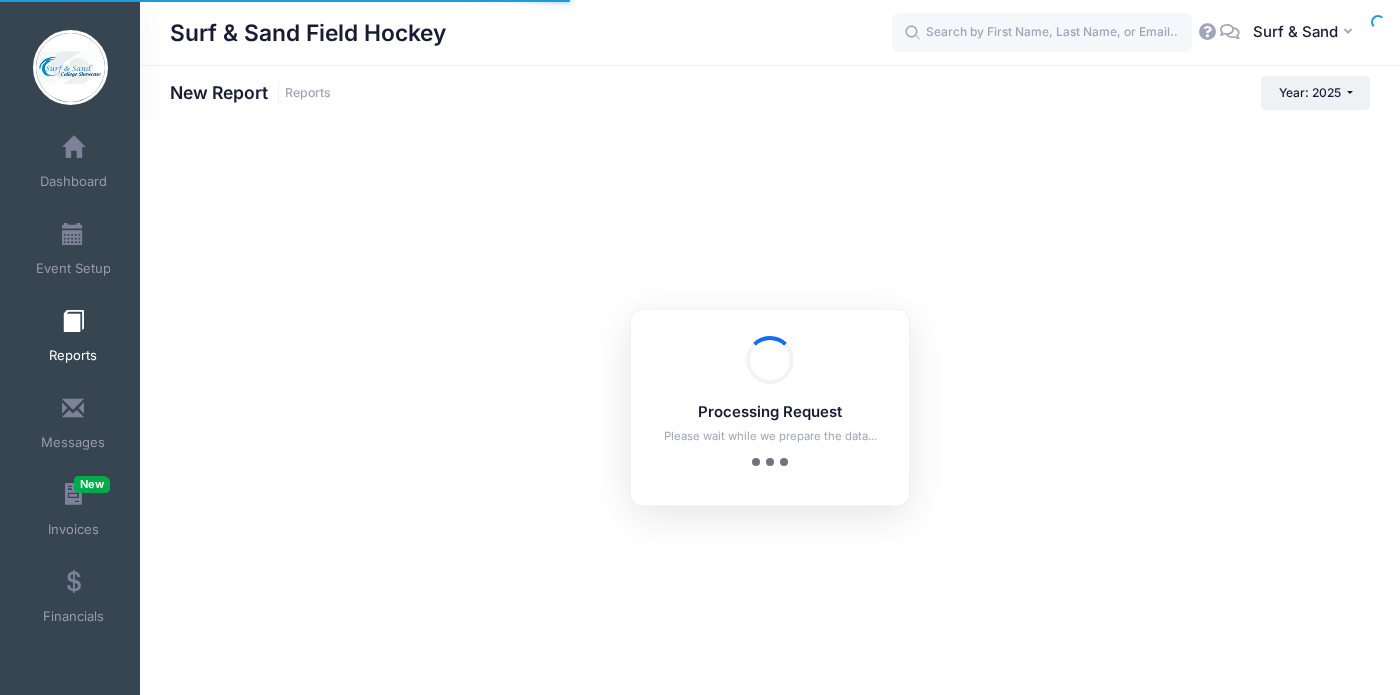scroll, scrollTop: 0, scrollLeft: 0, axis: both 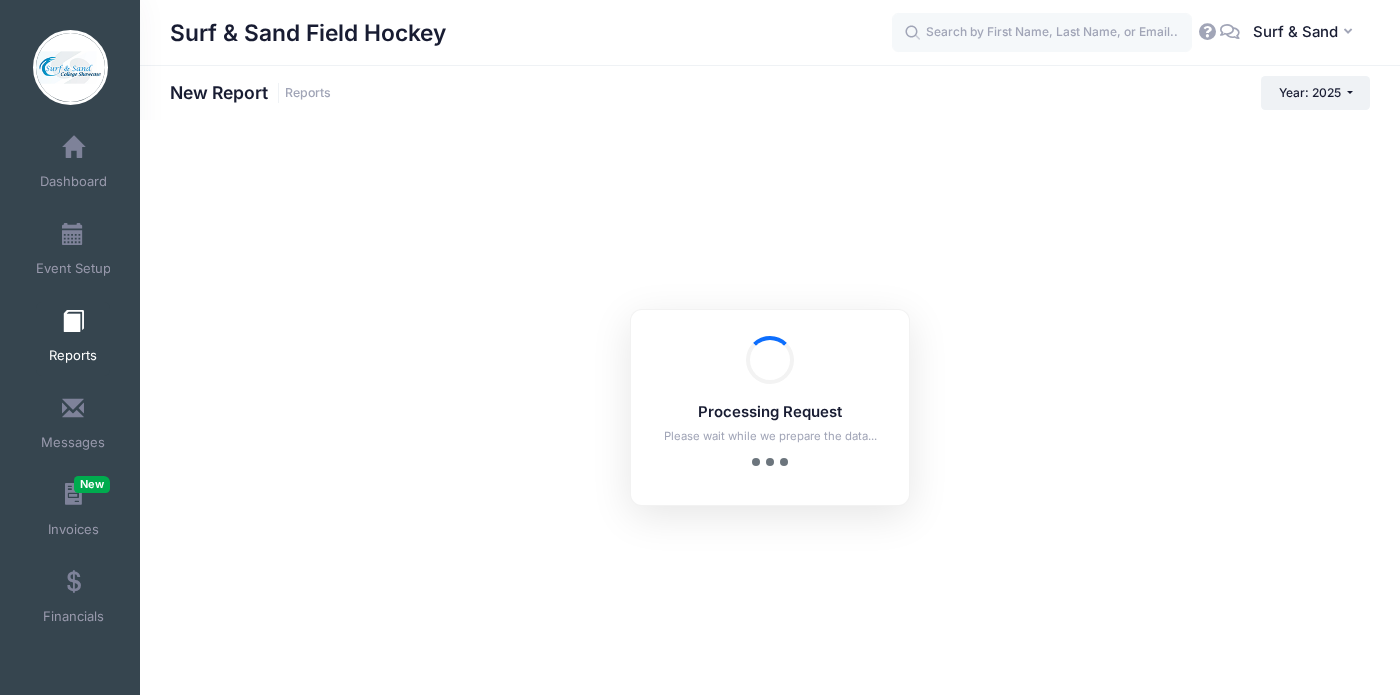 checkbox on "true" 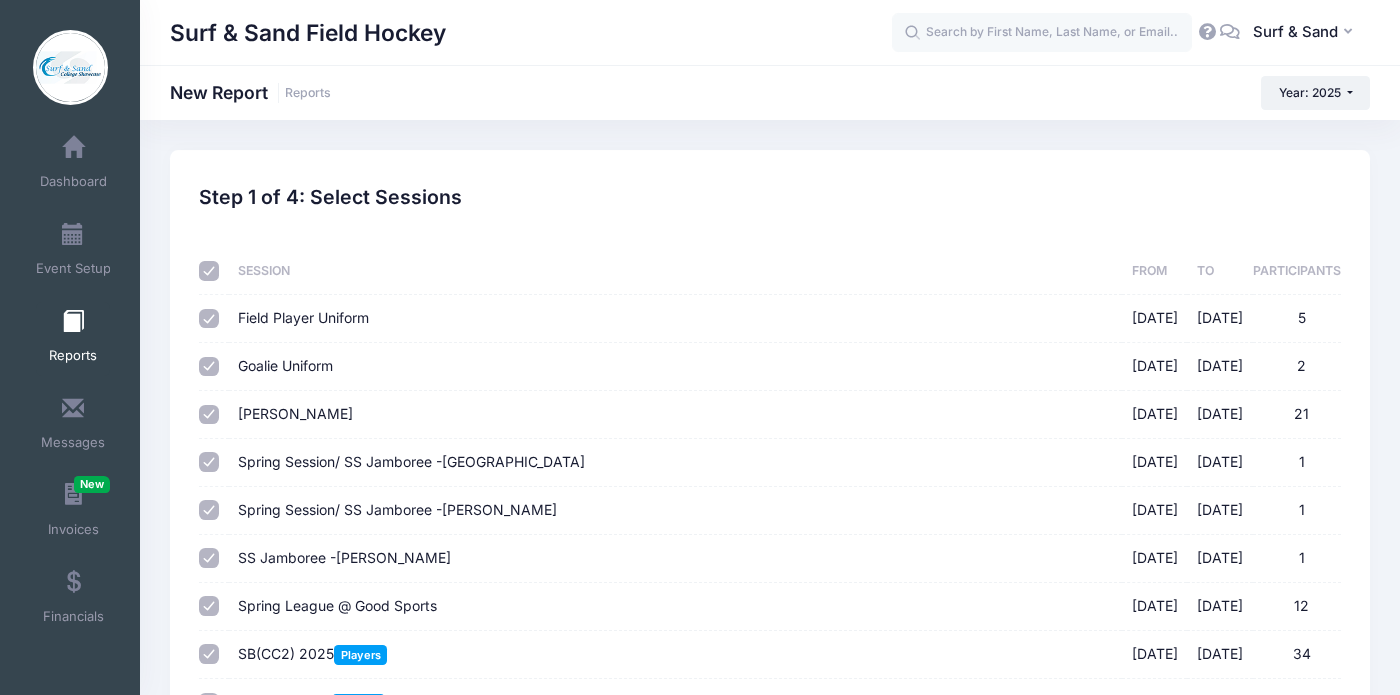 click at bounding box center [209, 271] 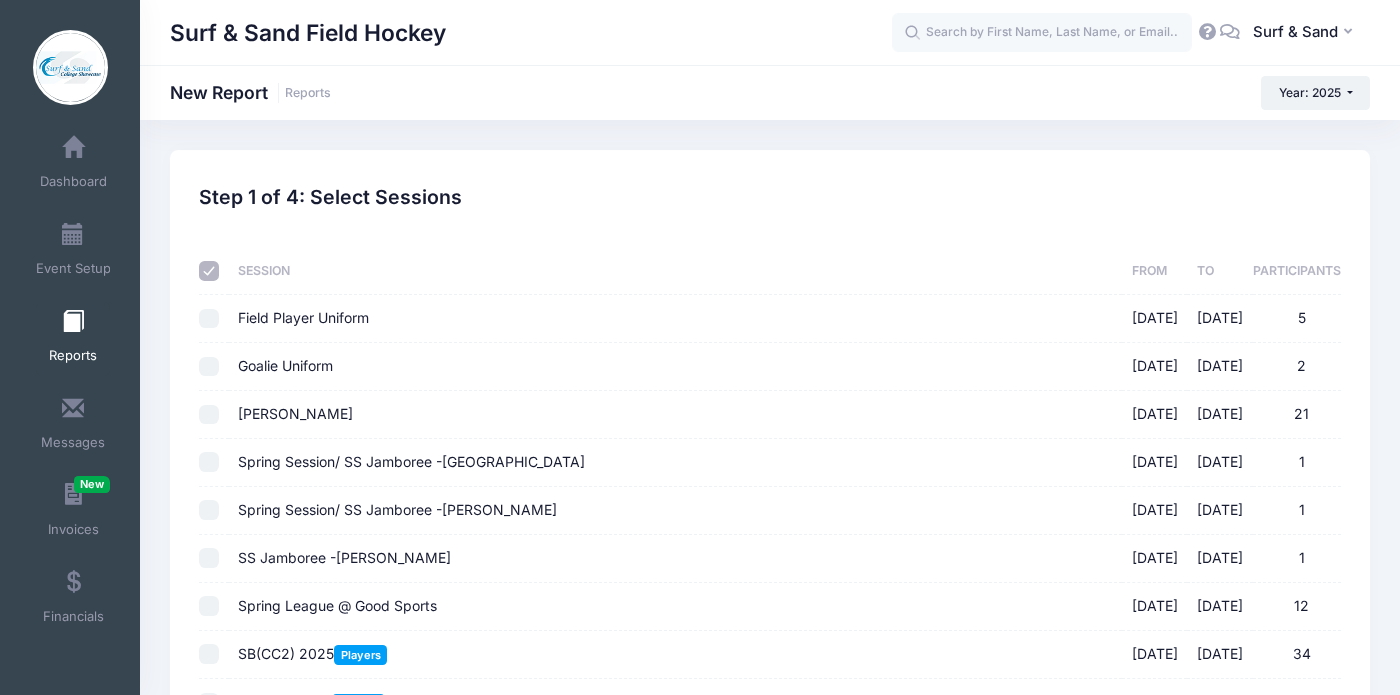 checkbox on "false" 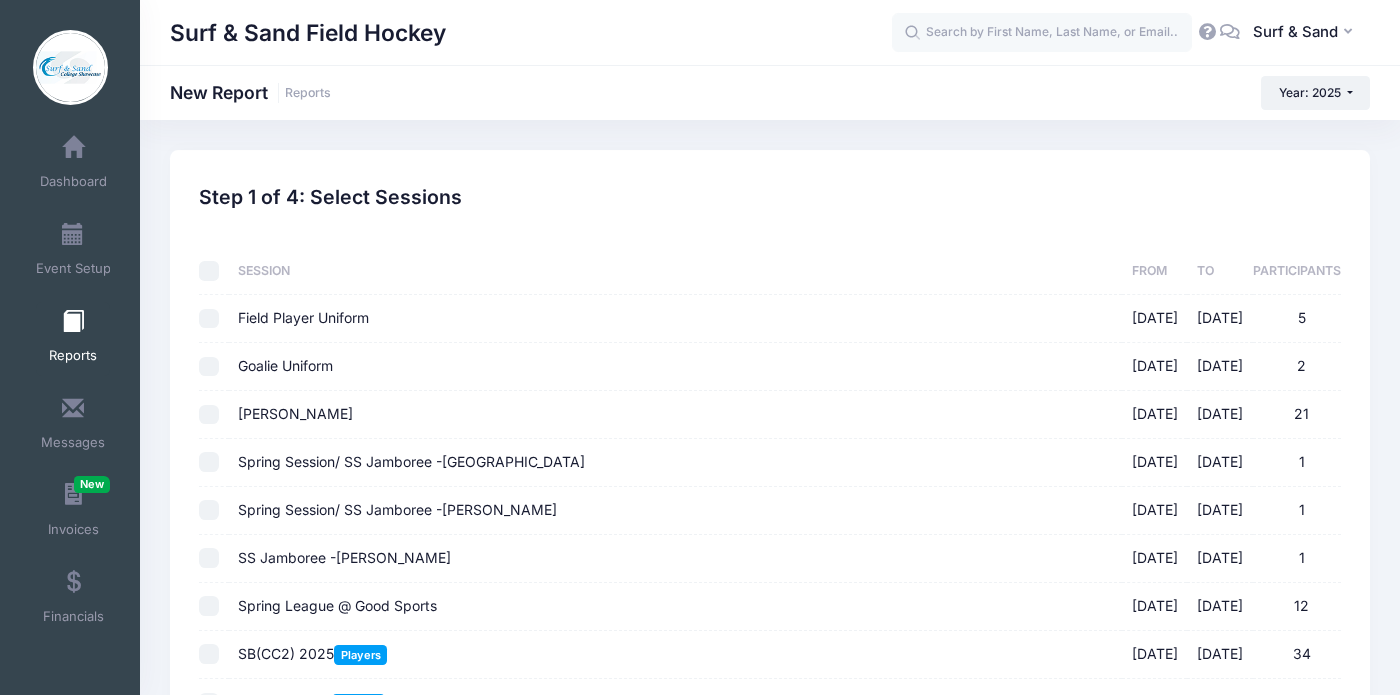 checkbox on "false" 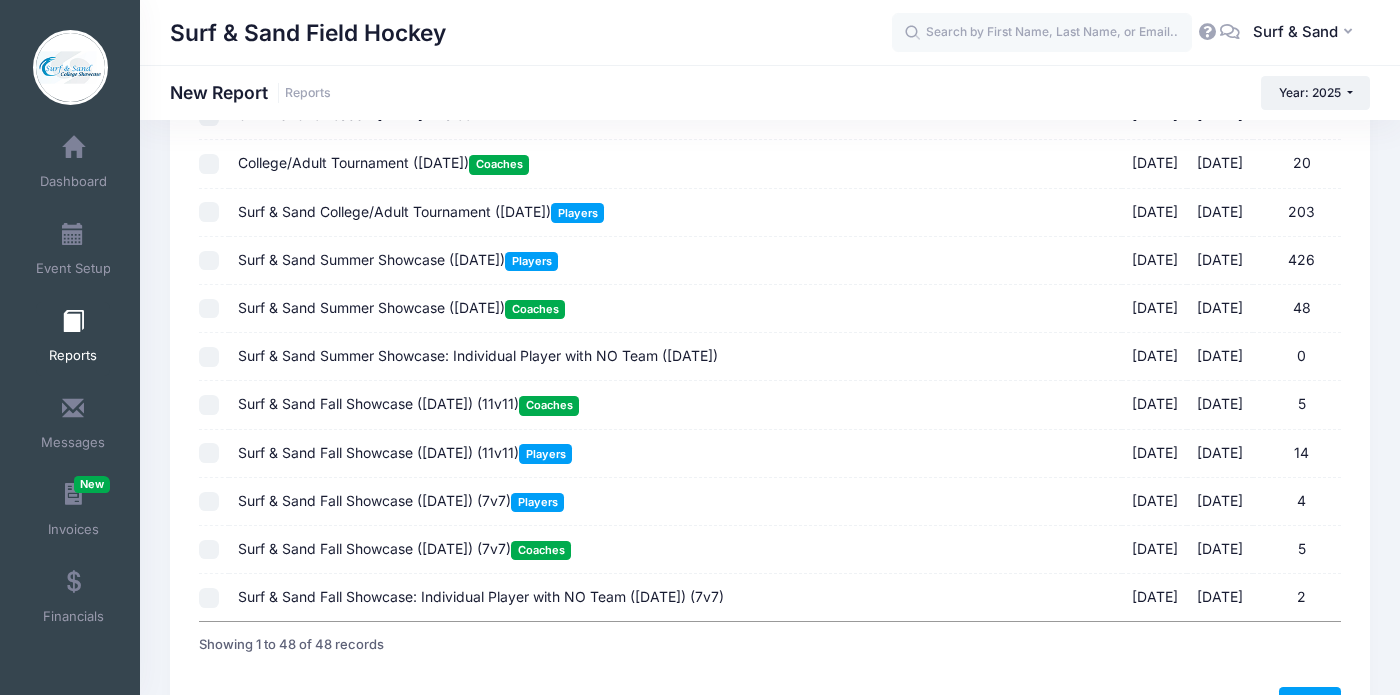 scroll, scrollTop: 1997, scrollLeft: 0, axis: vertical 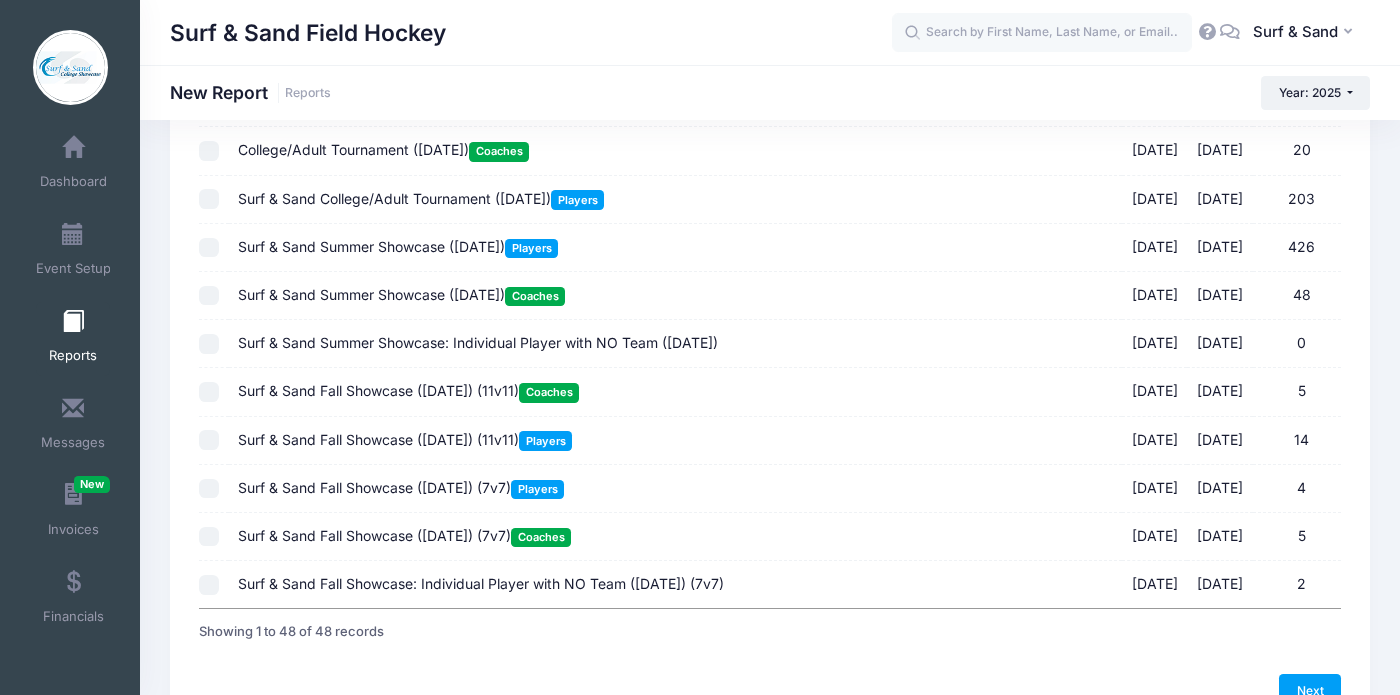 click on "Surf & Sand College/Adult Tournament ([DATE])  Players" at bounding box center (421, 198) 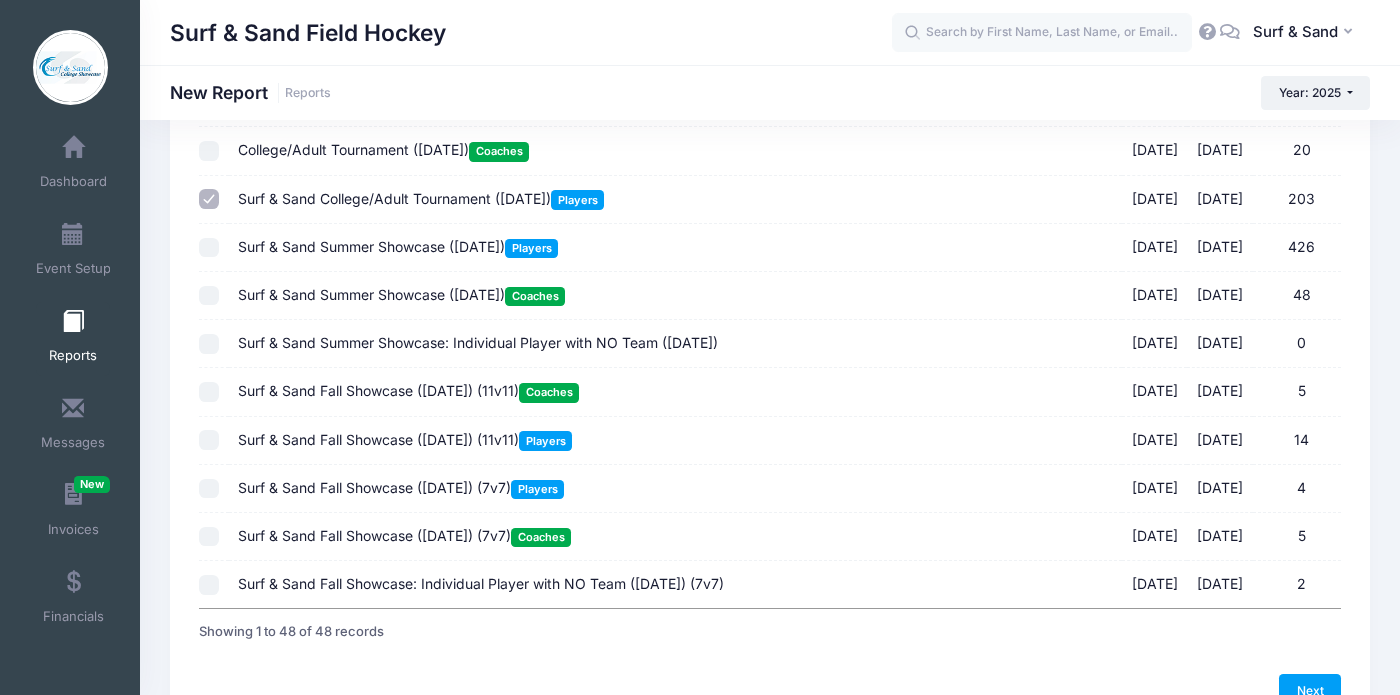 click on "Surf & Sand Summer Showcase ([DATE])  Players" at bounding box center (398, 246) 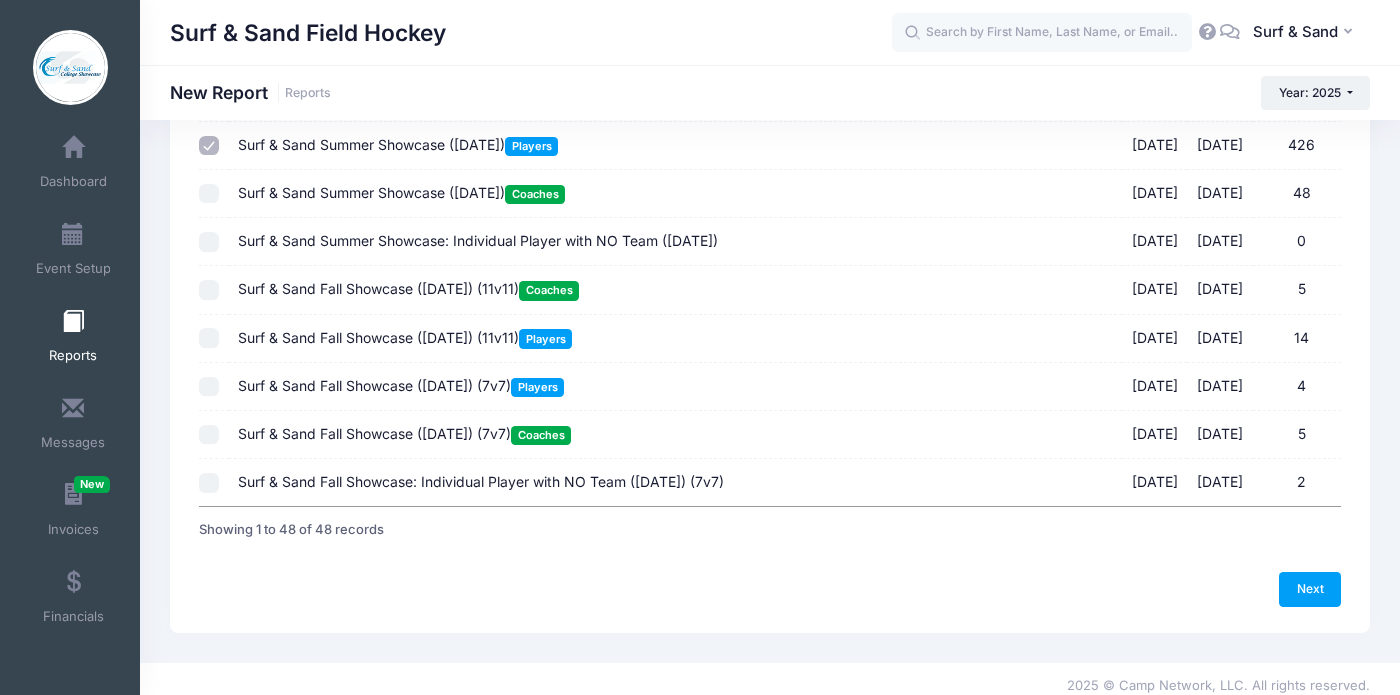 scroll, scrollTop: 2119, scrollLeft: 0, axis: vertical 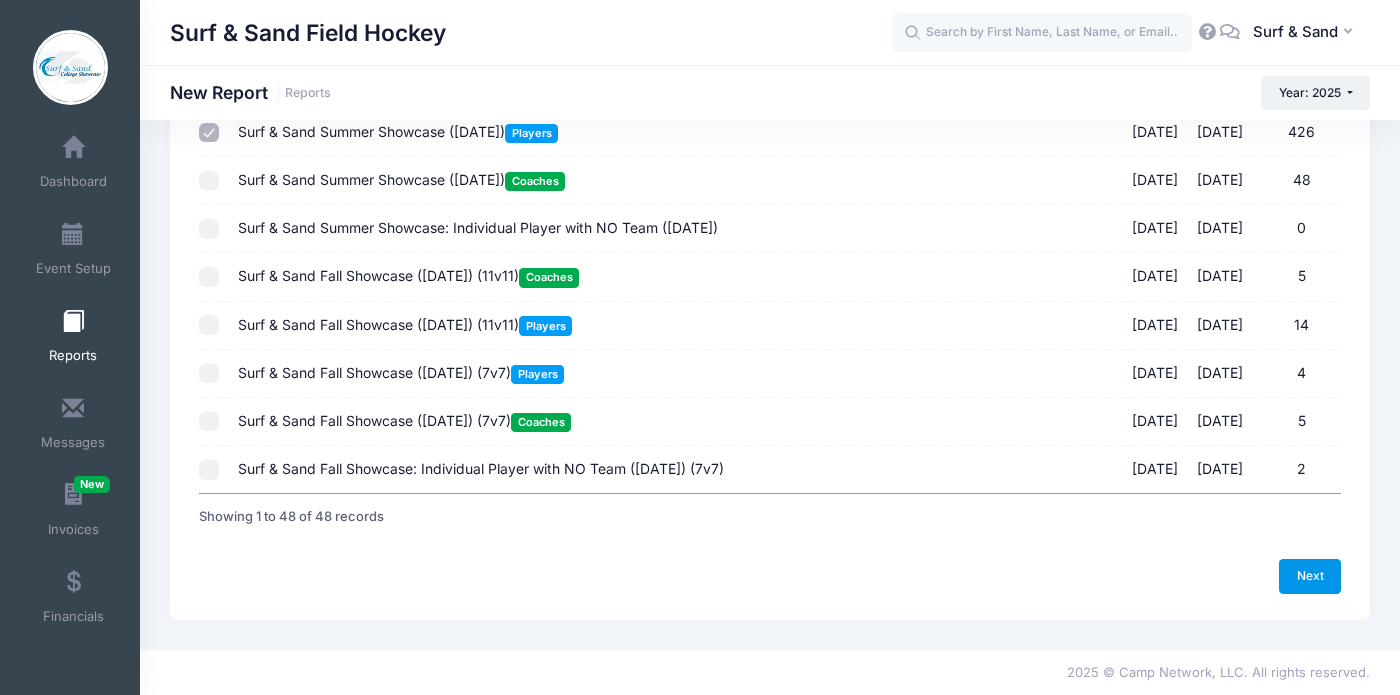 click on "Next" at bounding box center (1310, 576) 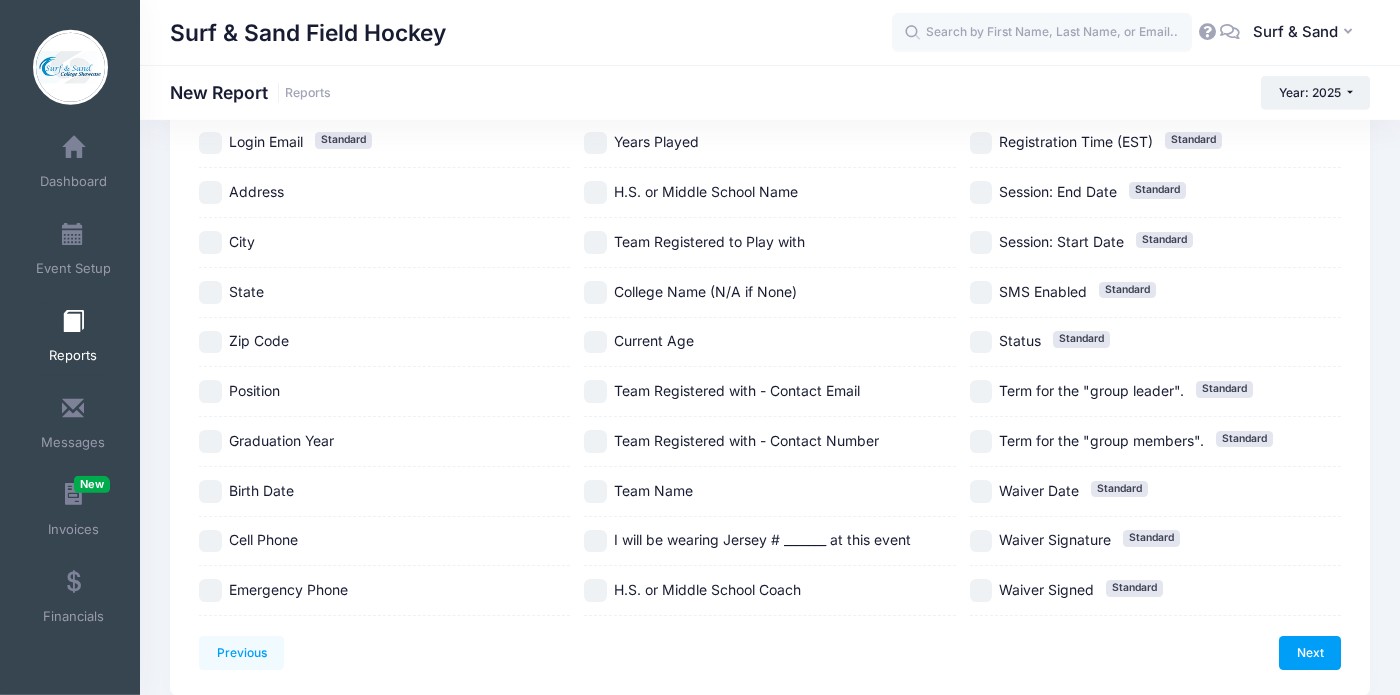 scroll, scrollTop: 407, scrollLeft: 0, axis: vertical 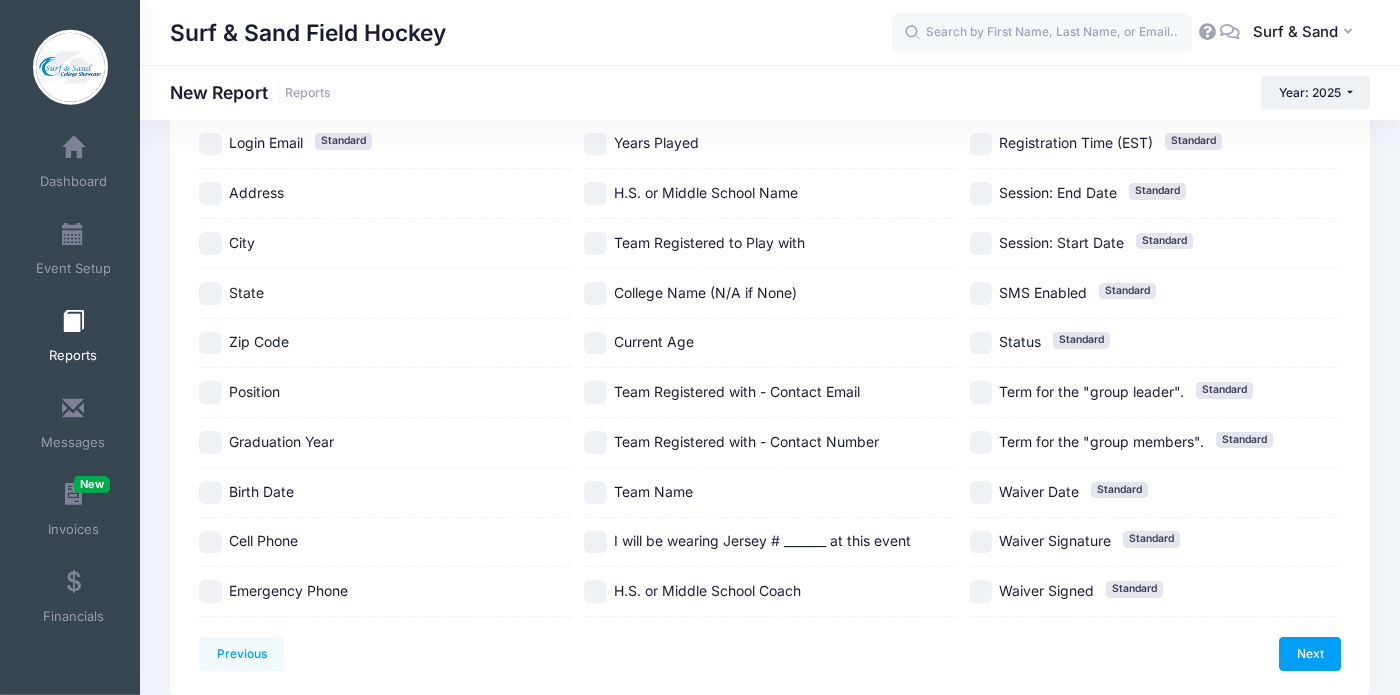 click on "City" at bounding box center [242, 242] 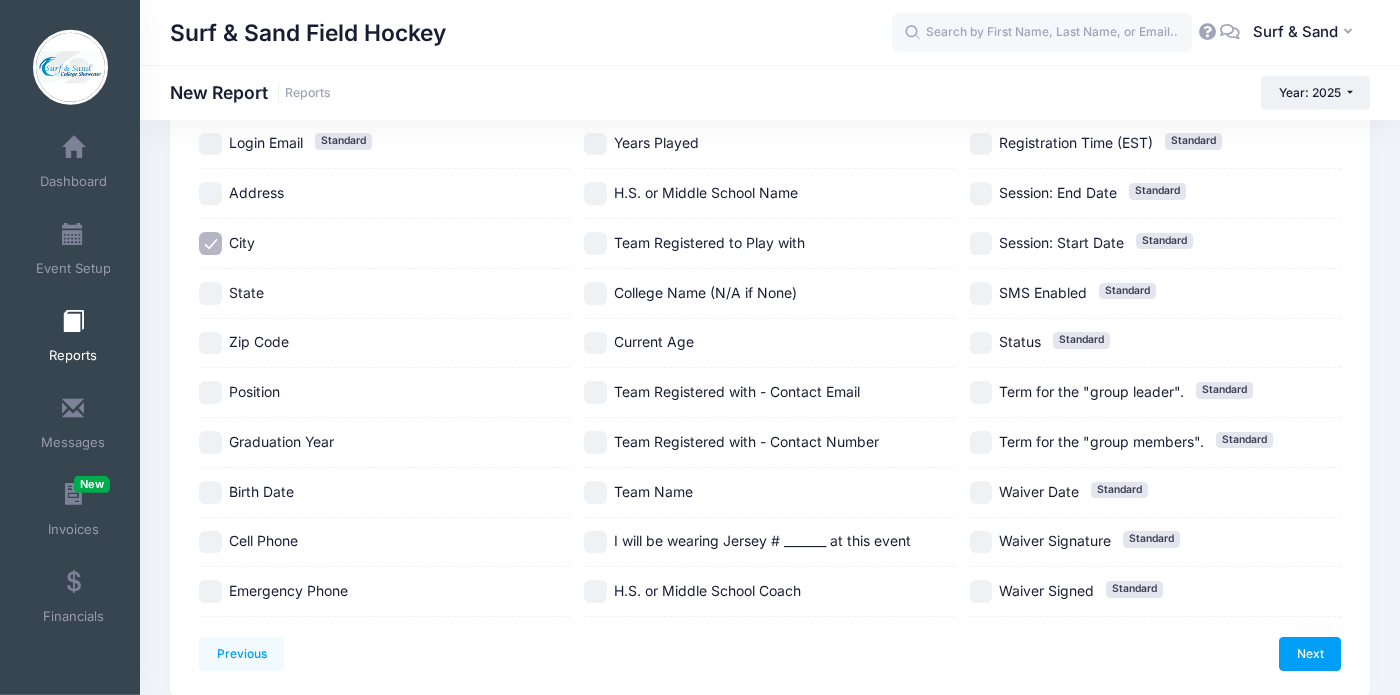 click on "State" at bounding box center (384, 294) 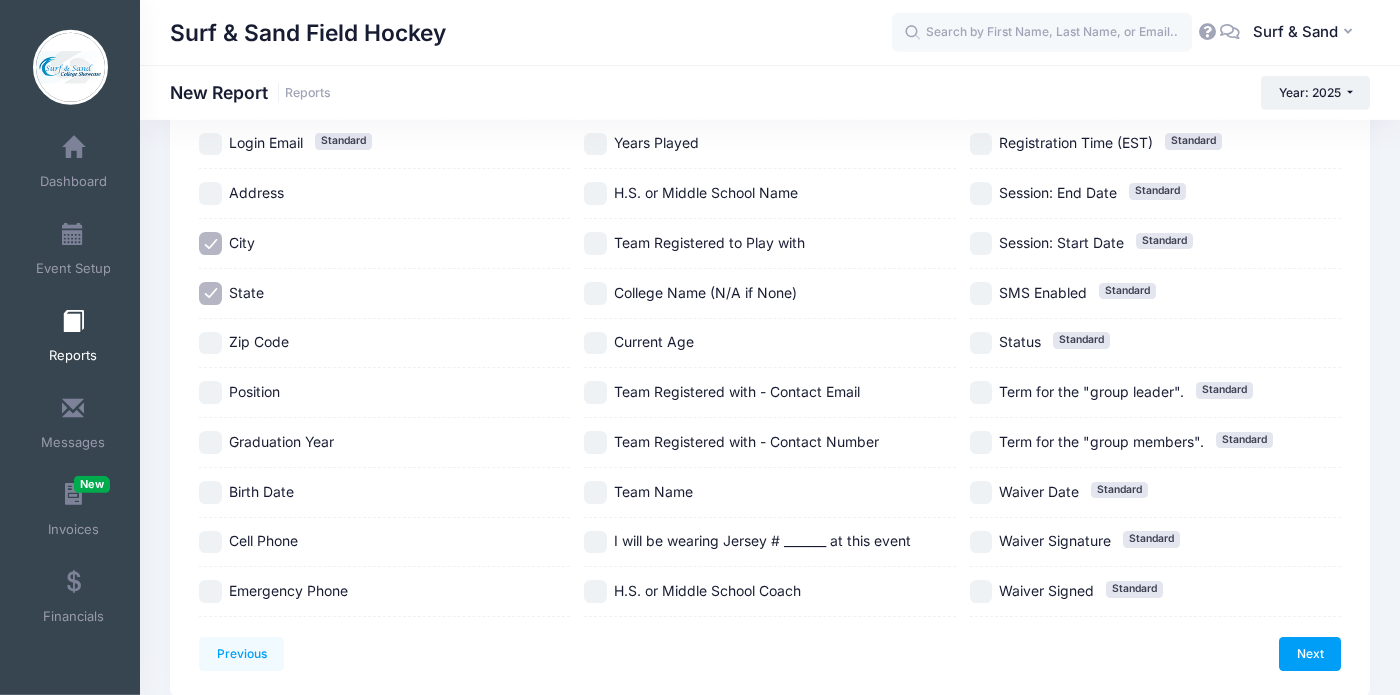 click on "Position" at bounding box center [254, 391] 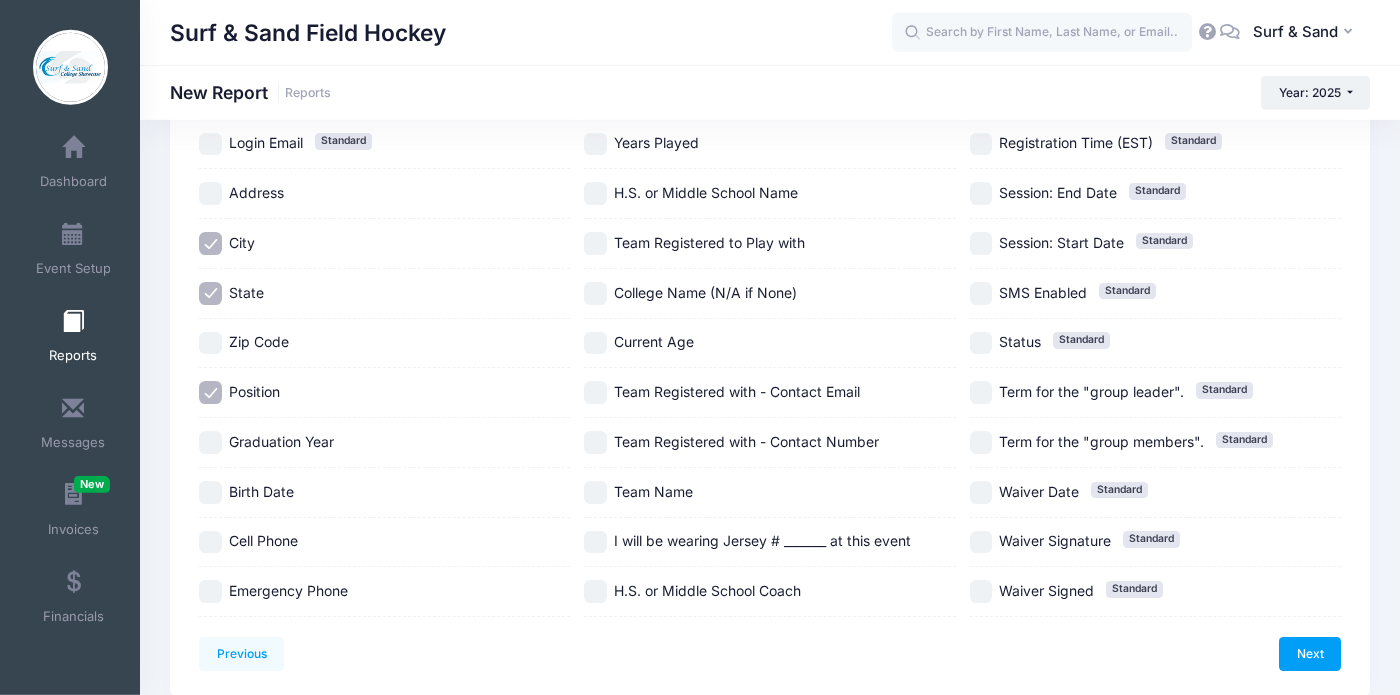 click on "Graduation Year" at bounding box center (281, 441) 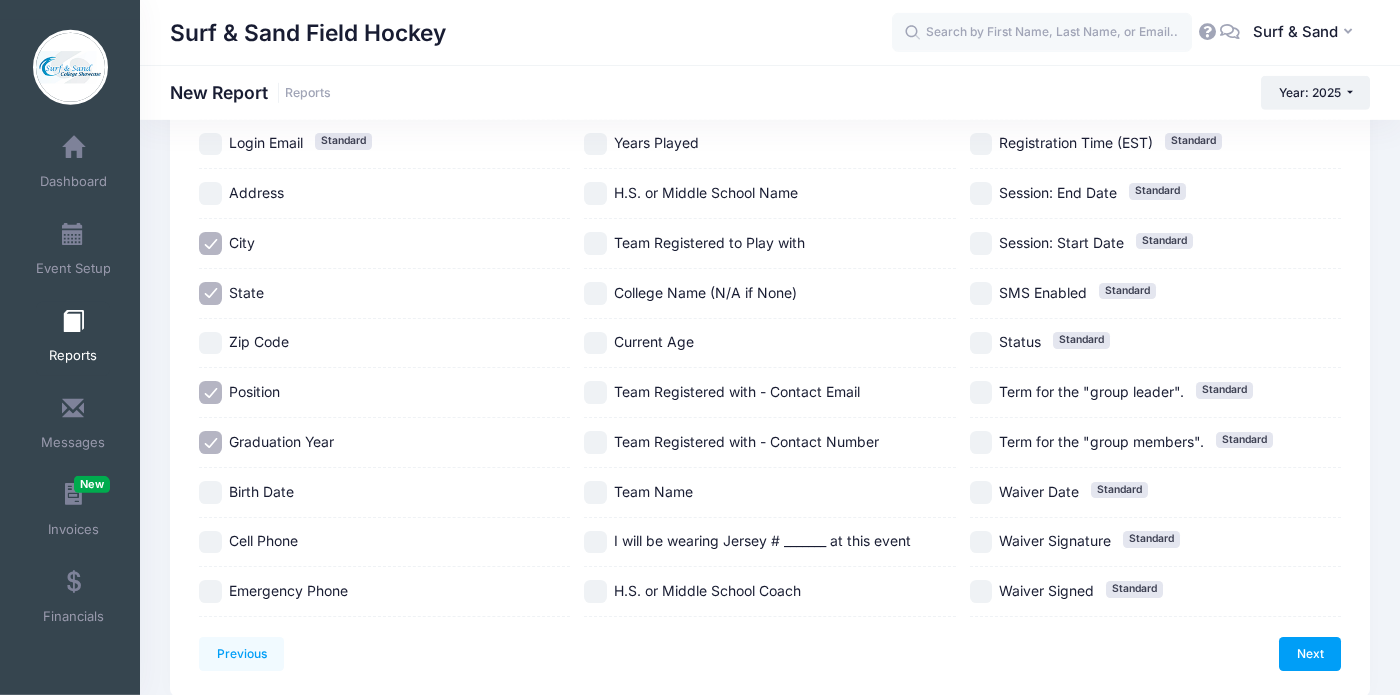 click on "Birth Date" at bounding box center [261, 491] 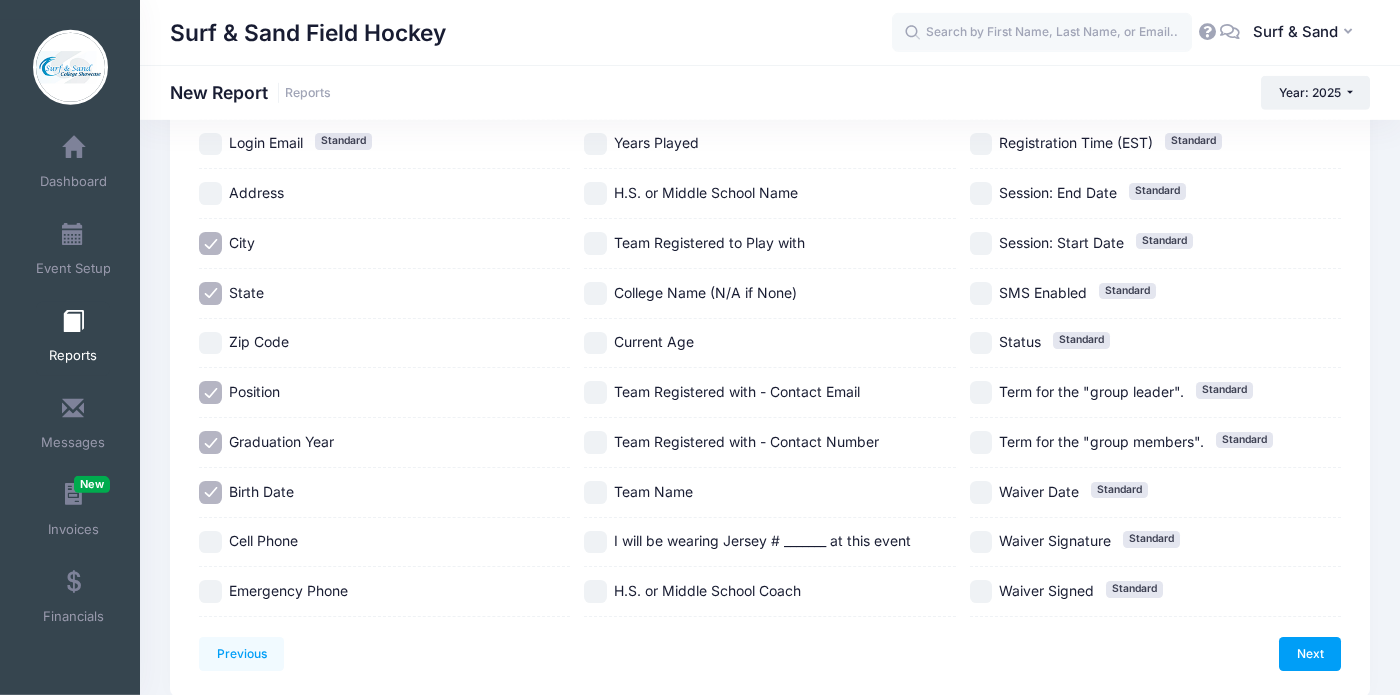click on "Cell Phone" at bounding box center (263, 540) 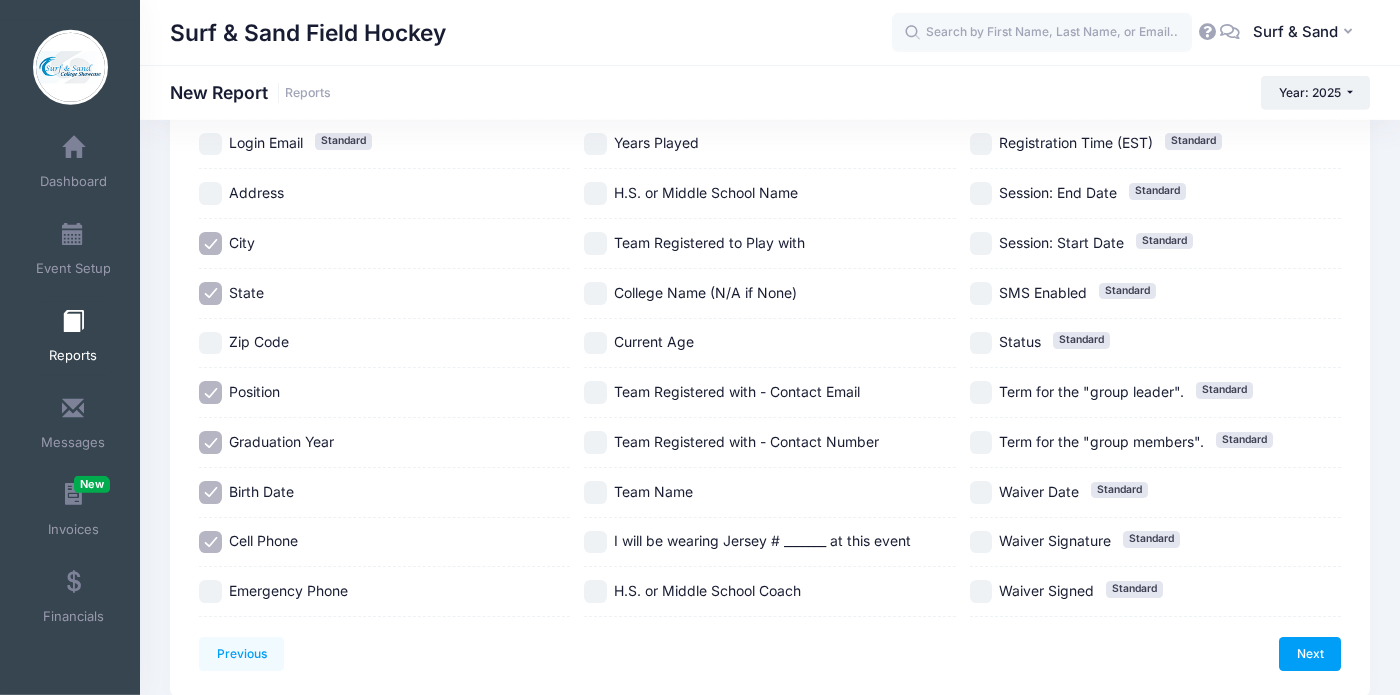 click on "Emergency Phone" at bounding box center [288, 590] 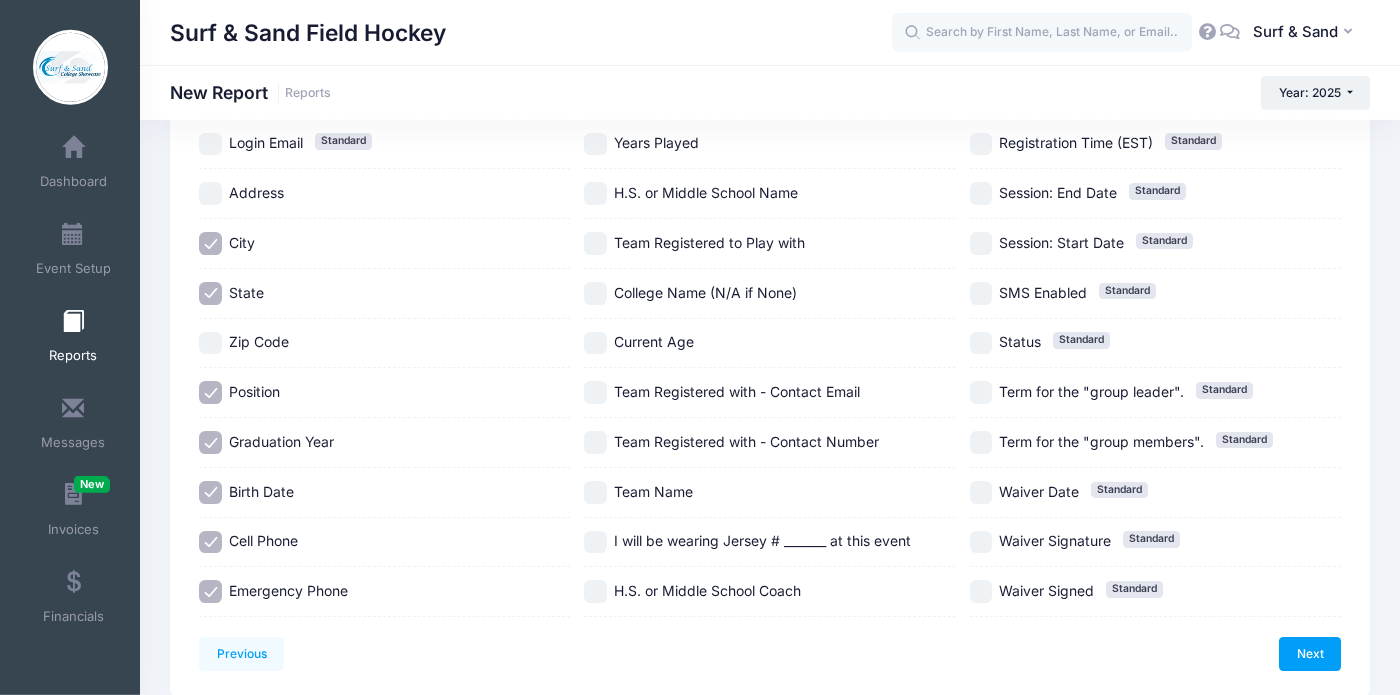 click on "I will be wearing Jersey # _______ at this event" at bounding box center (762, 540) 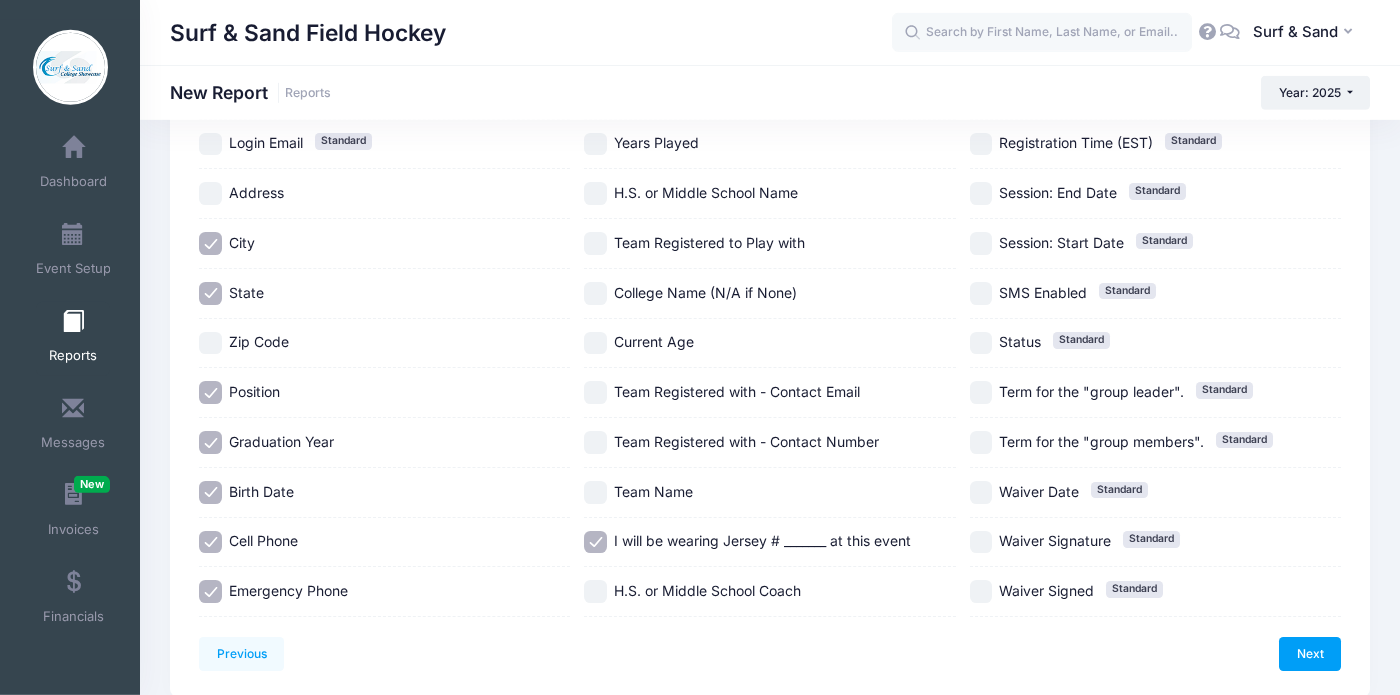 click on "Team Name" at bounding box center [653, 491] 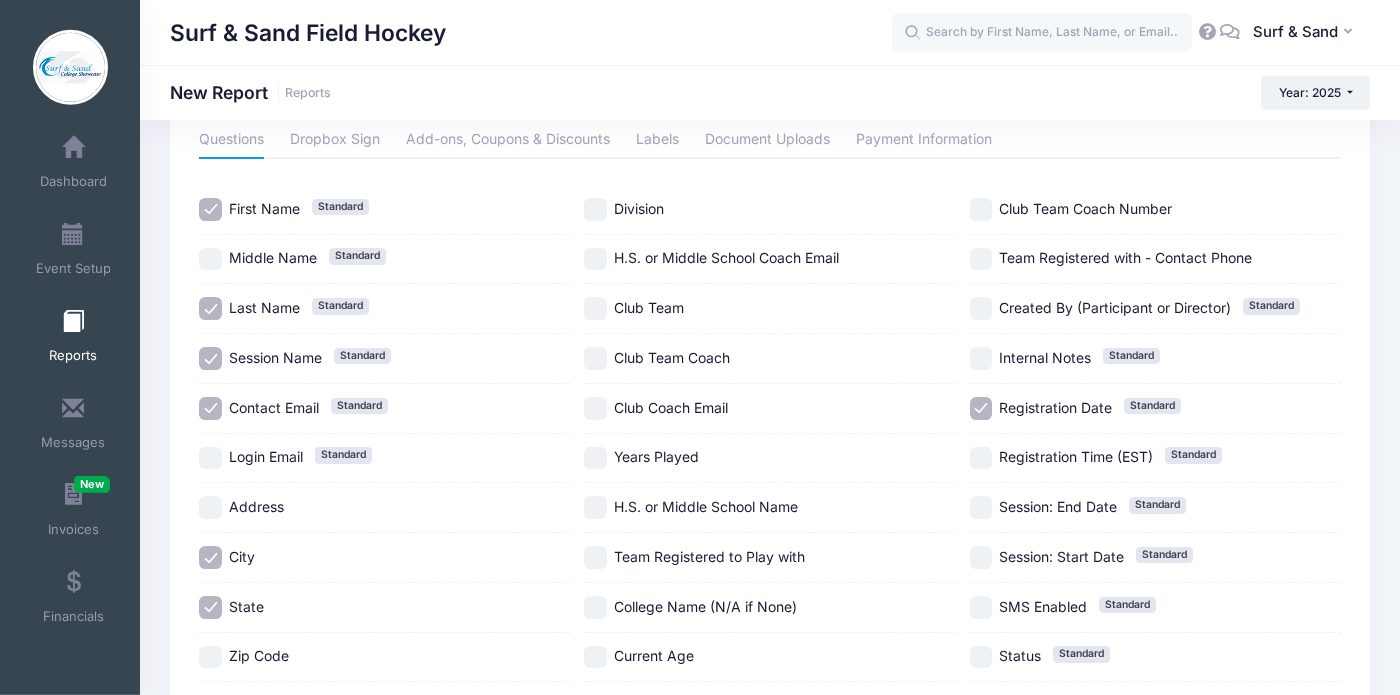 scroll, scrollTop: 61, scrollLeft: 0, axis: vertical 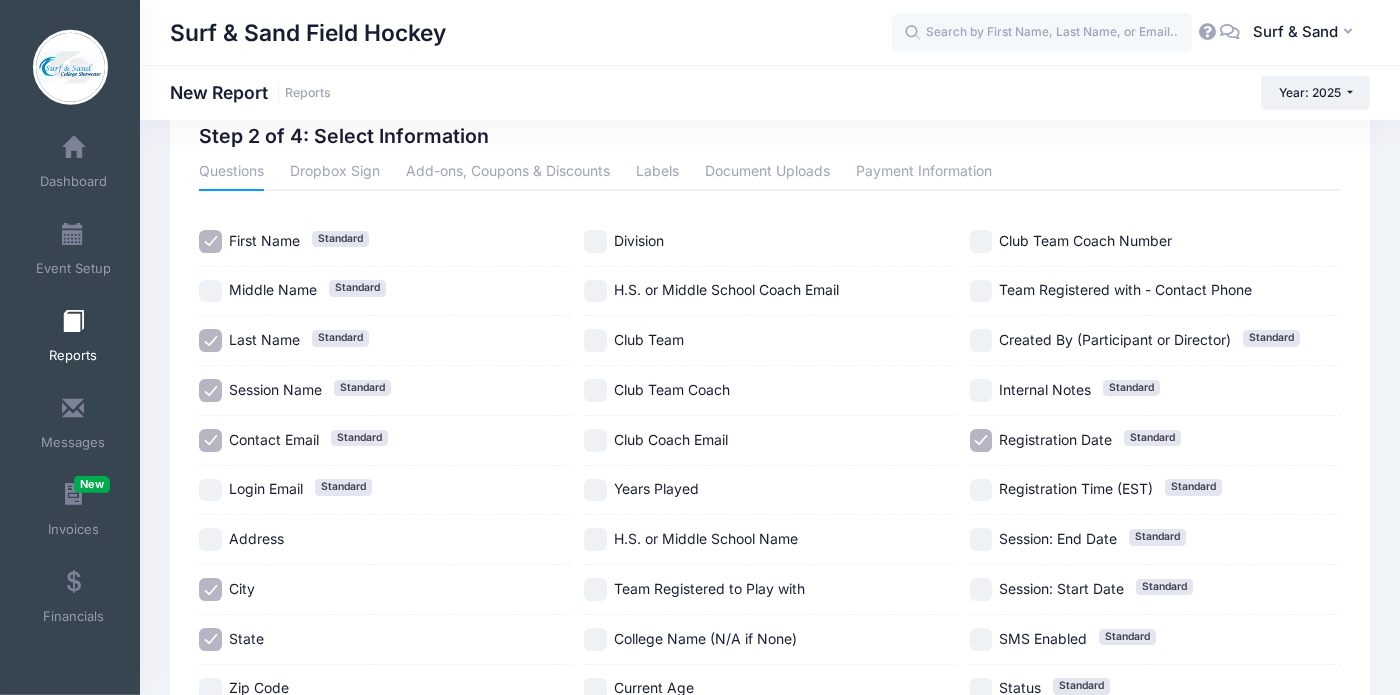 click on "Division" at bounding box center [639, 240] 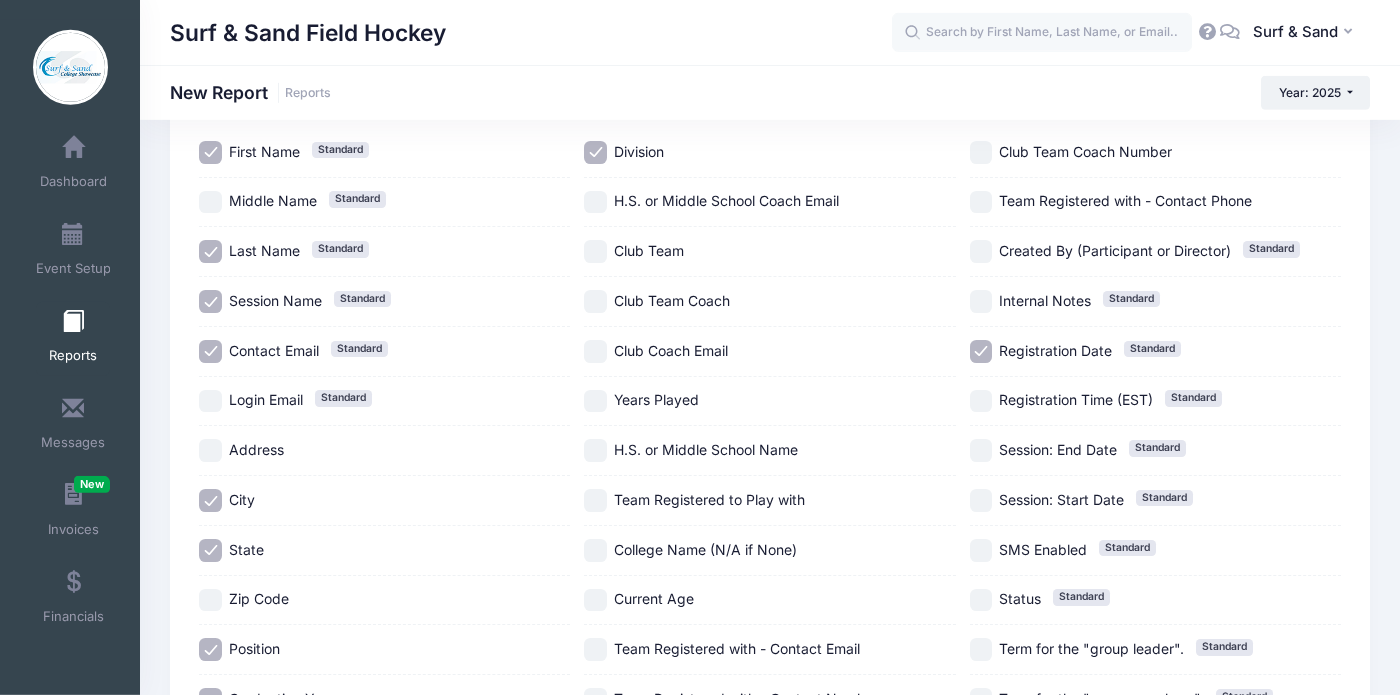 scroll, scrollTop: 263, scrollLeft: 0, axis: vertical 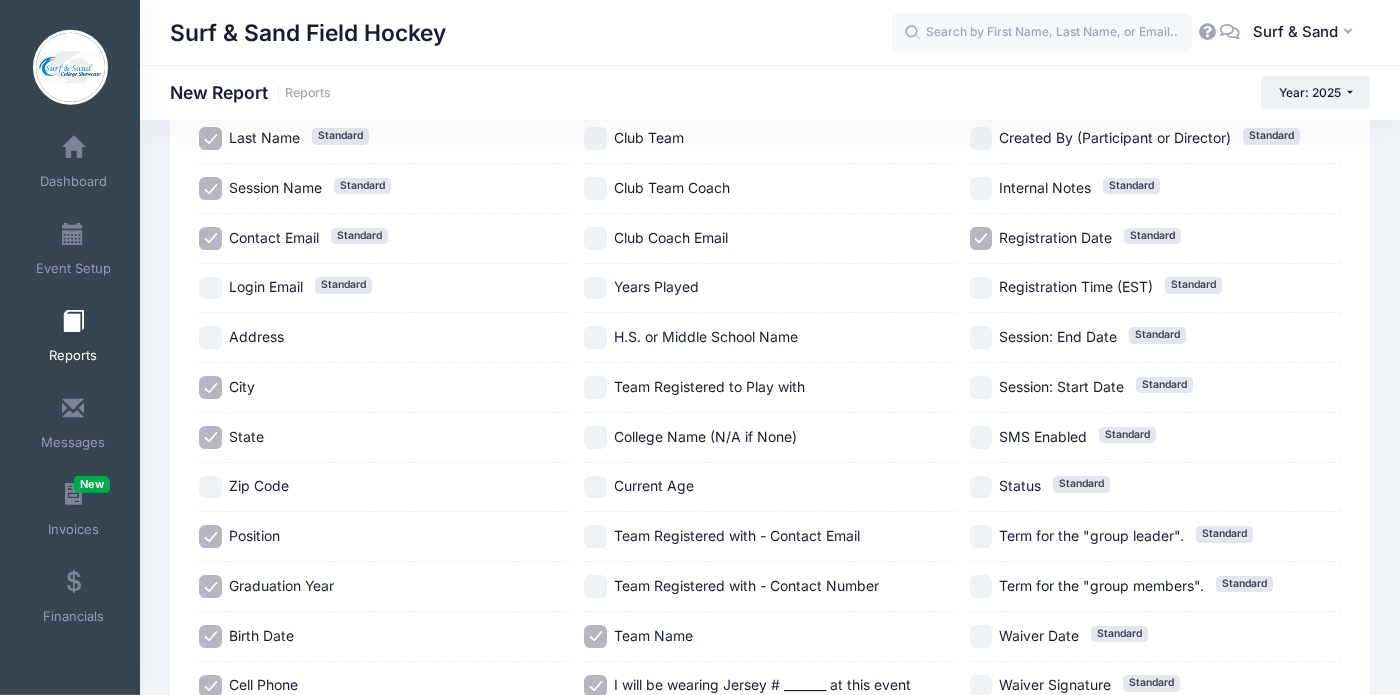 click on "Registration Time (EST)" at bounding box center [1076, 286] 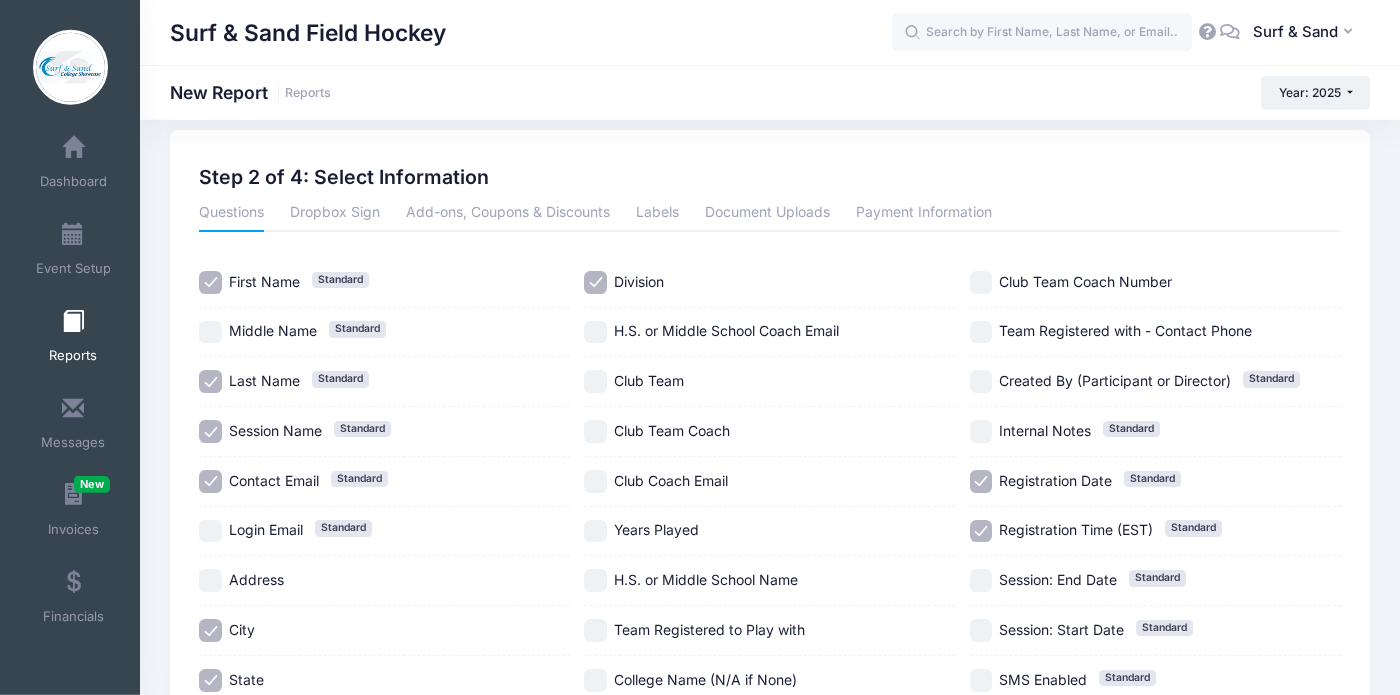 scroll, scrollTop: 485, scrollLeft: 0, axis: vertical 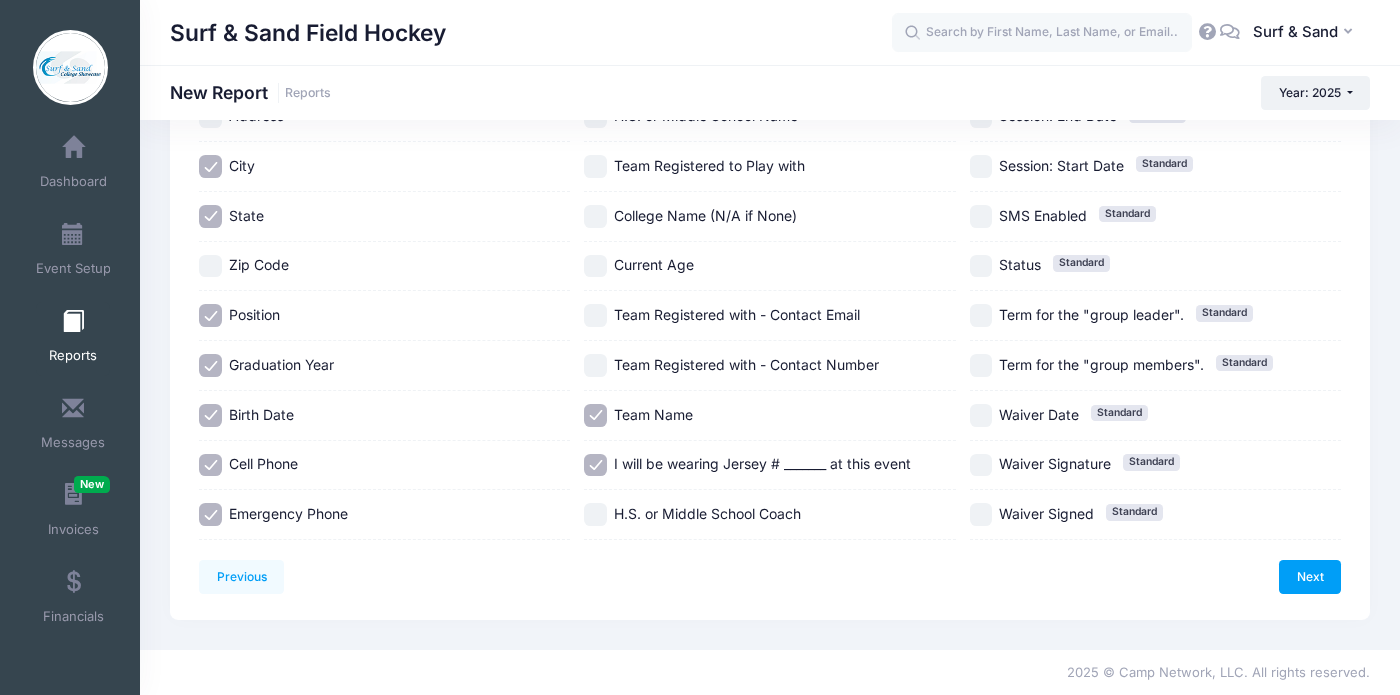click on "Previous
Next
Step  2  of 4:  Select Information
1  Select Sessions
2 Select Information
3  Select Filters
4 Create Report
Created By Participant
Added by Director
Step 1 of 4: Select Sessions
Sessions" at bounding box center [770, 143] 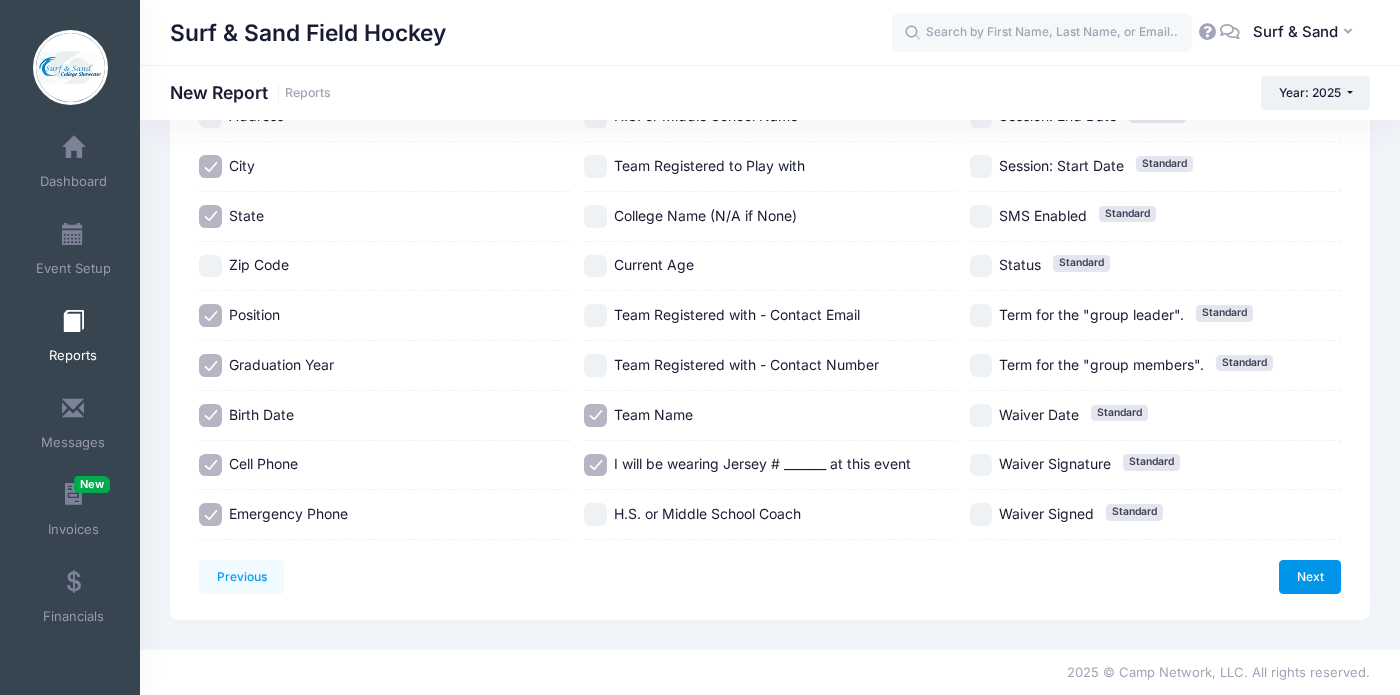 click on "Next" at bounding box center (1310, 577) 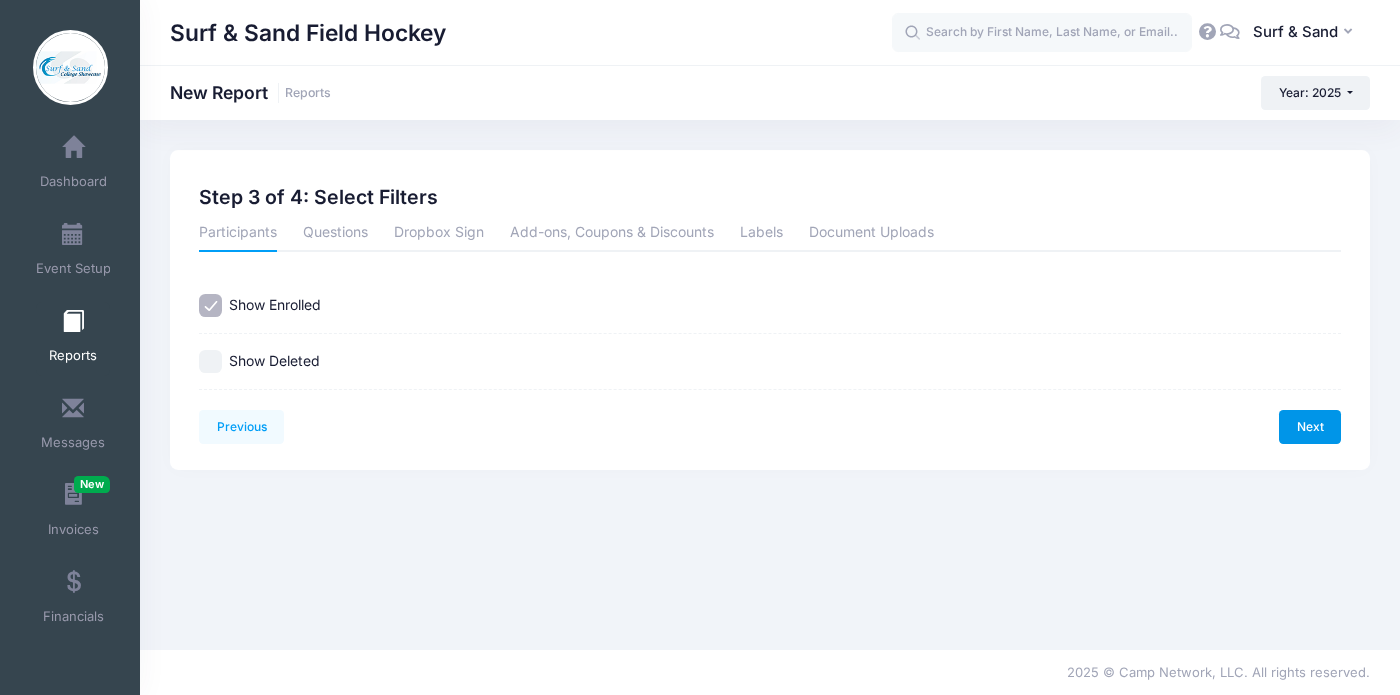 click on "Next" at bounding box center (1310, 427) 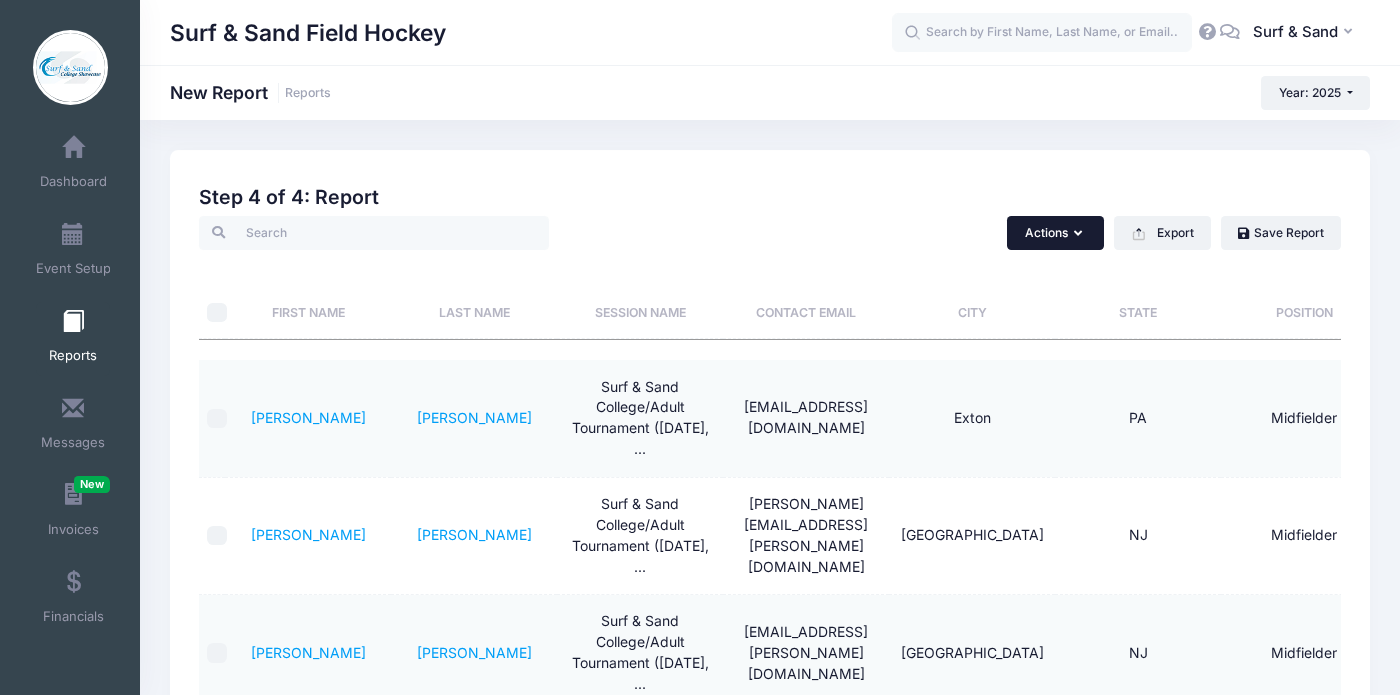 click on "Actions" at bounding box center [1055, 233] 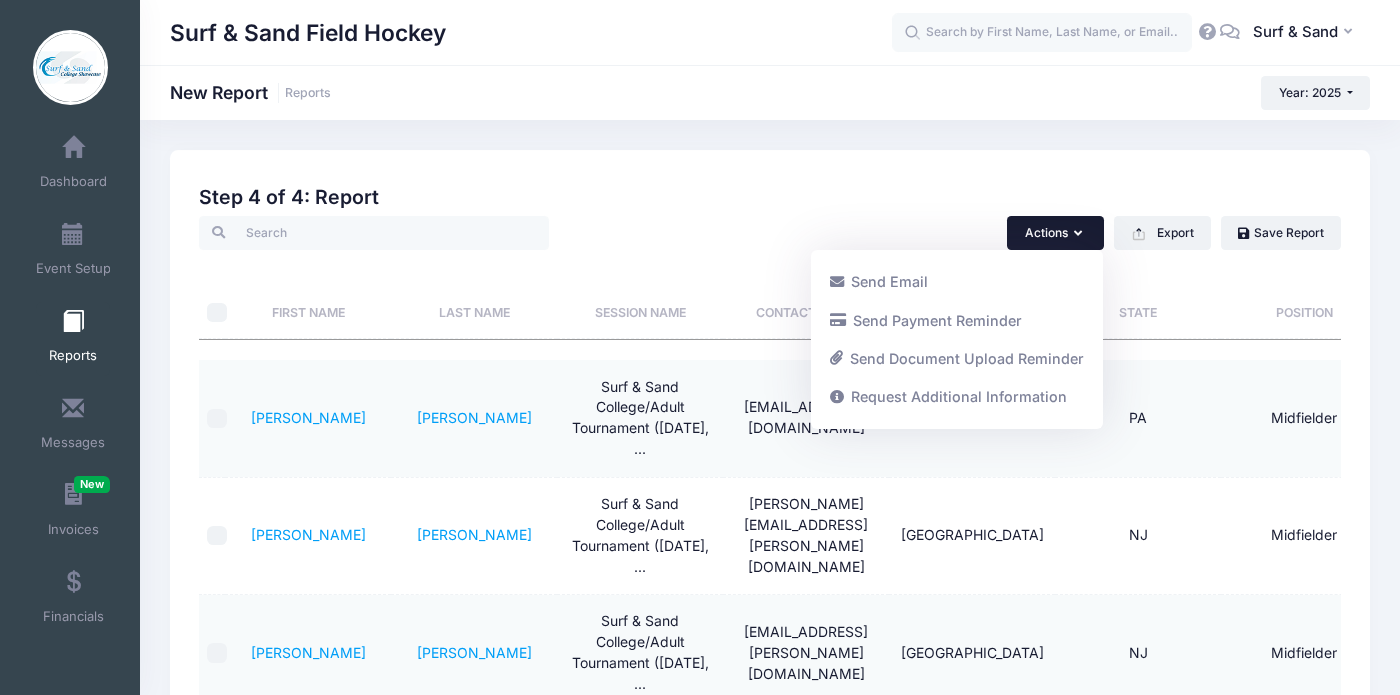 click on "Surf & Sand Field Hockey
New Report
Reports
Year: 2025
Year: 2026
Year: 2025
Year: 2024" at bounding box center (770, 701) 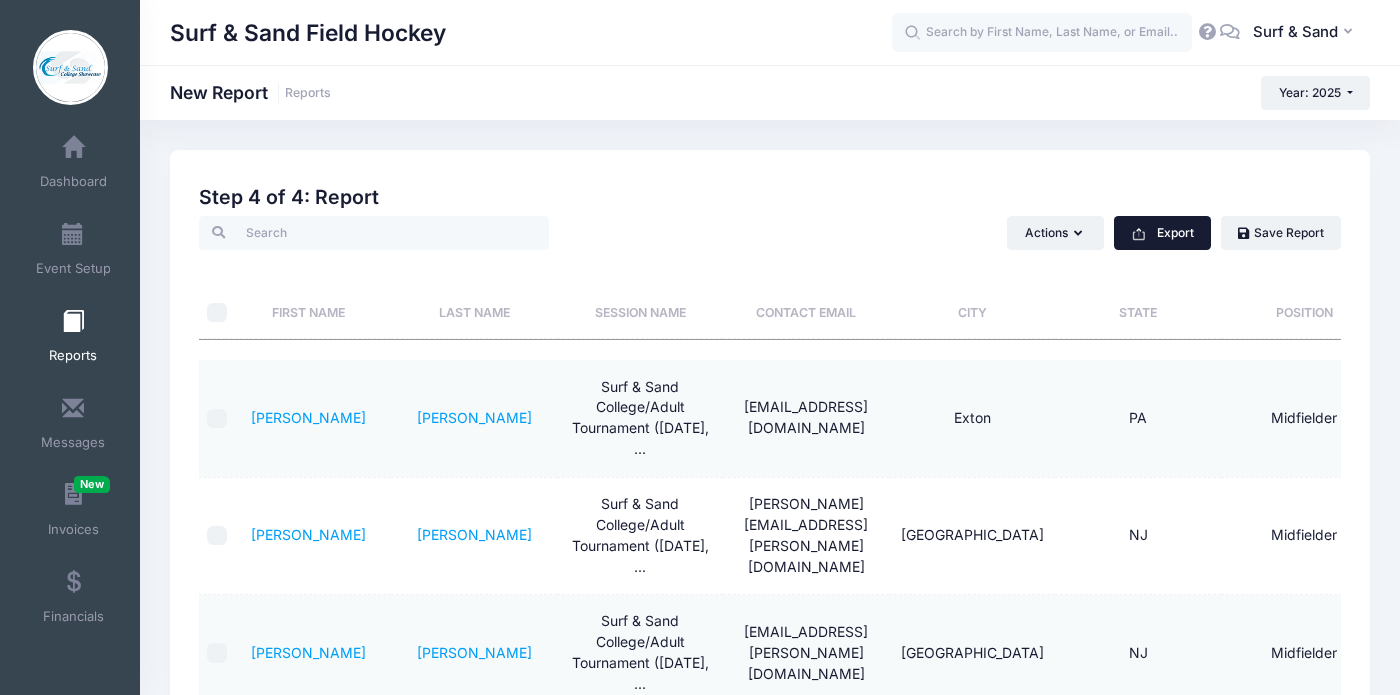 click on "Export" at bounding box center [1162, 233] 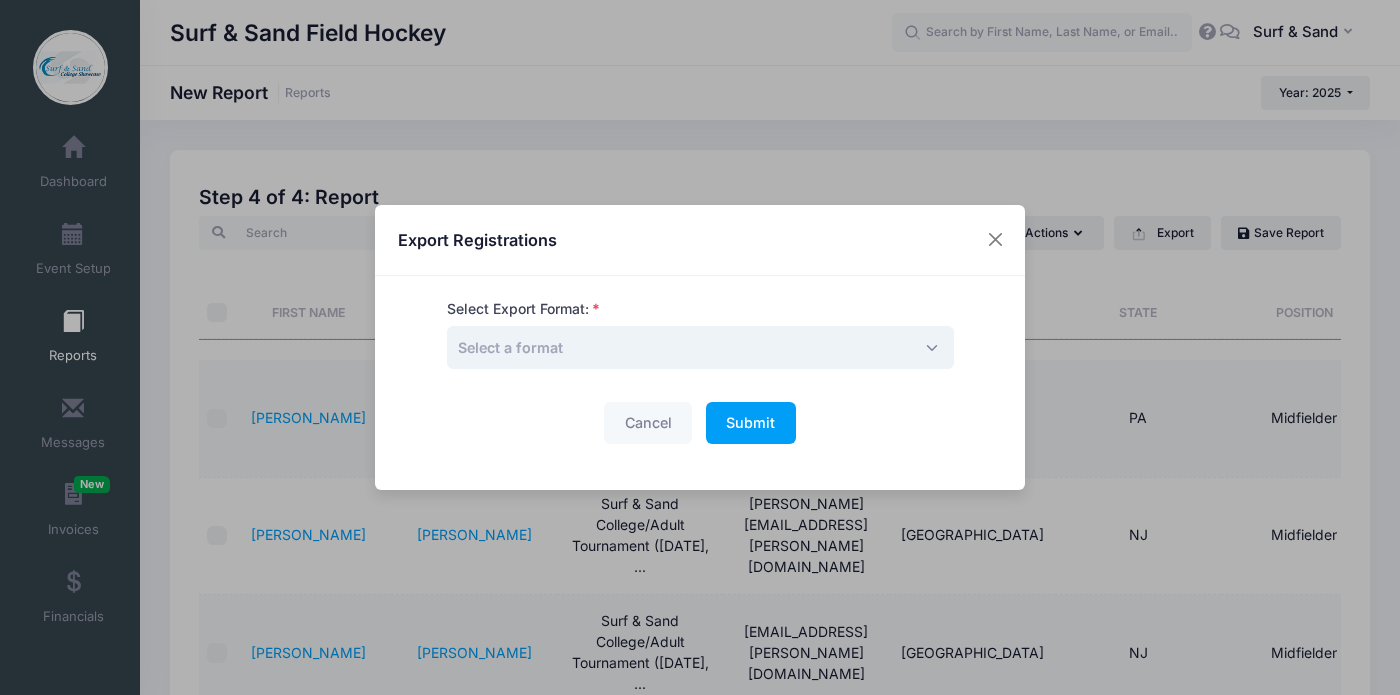click on "Select a format" at bounding box center (700, 347) 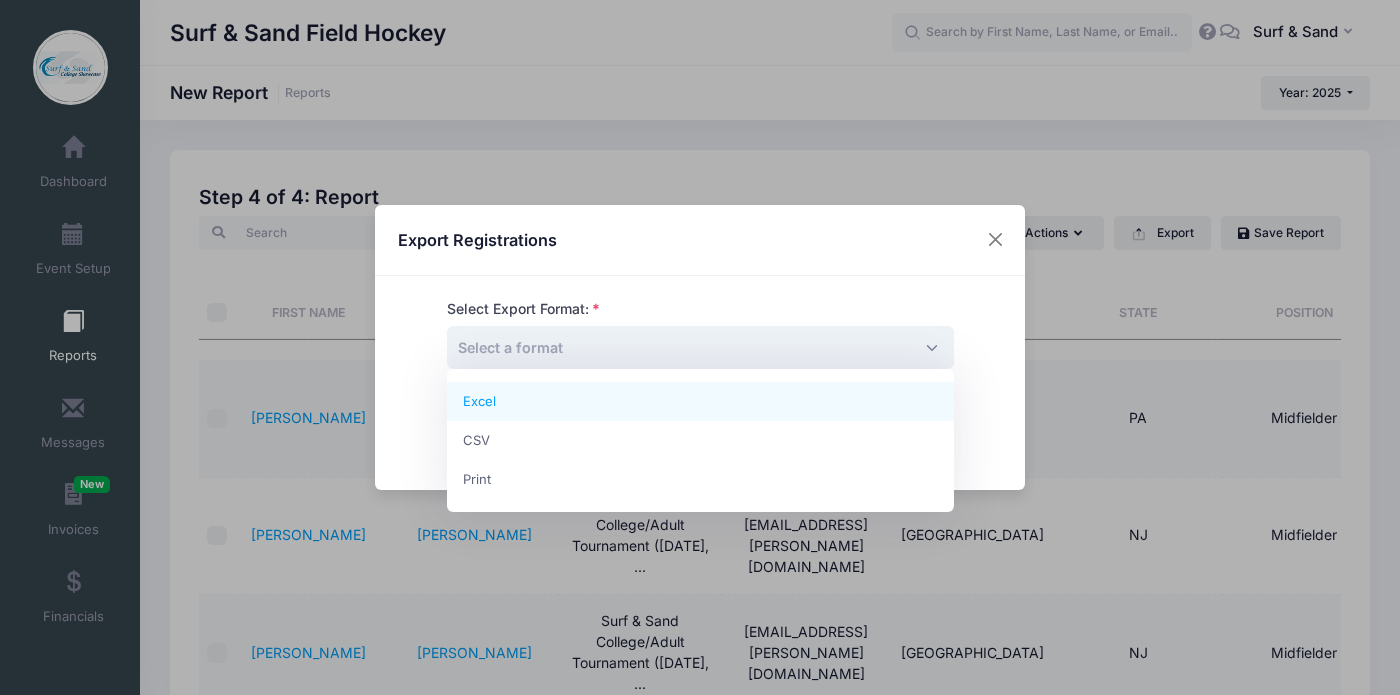 select on "excel" 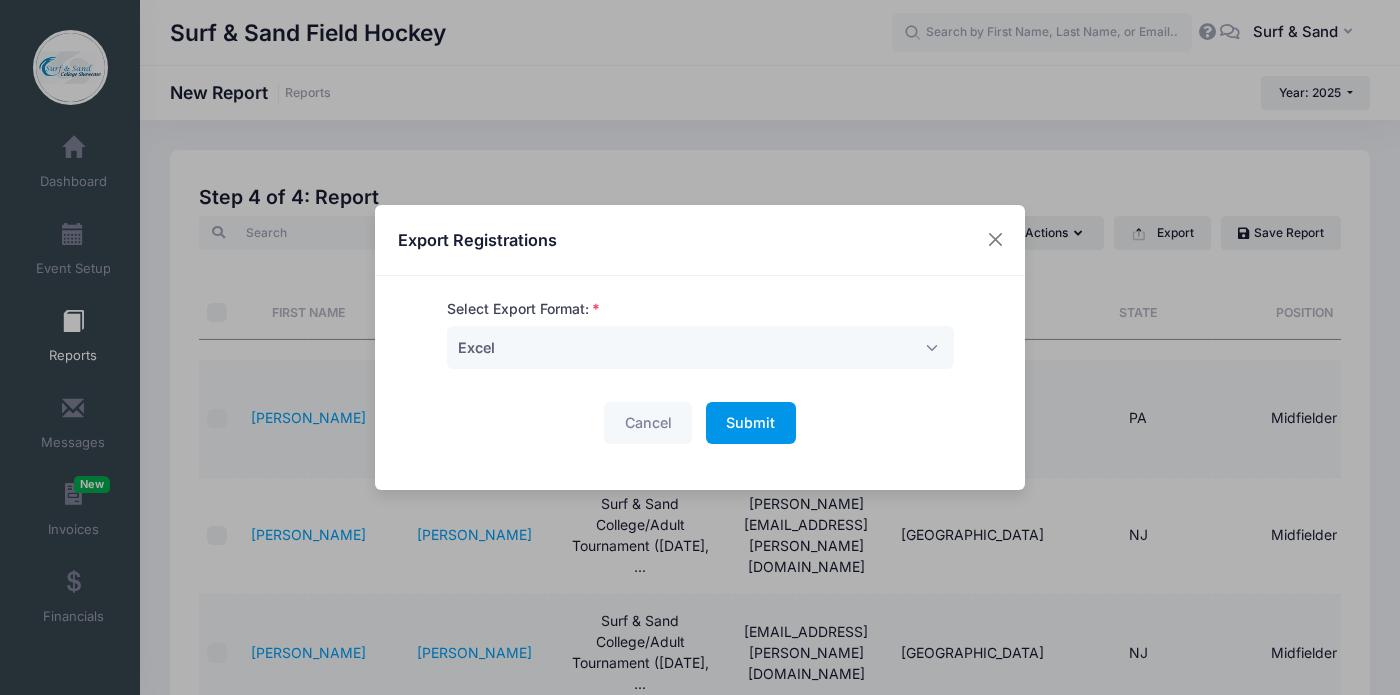 click on "Submit" at bounding box center (750, 422) 